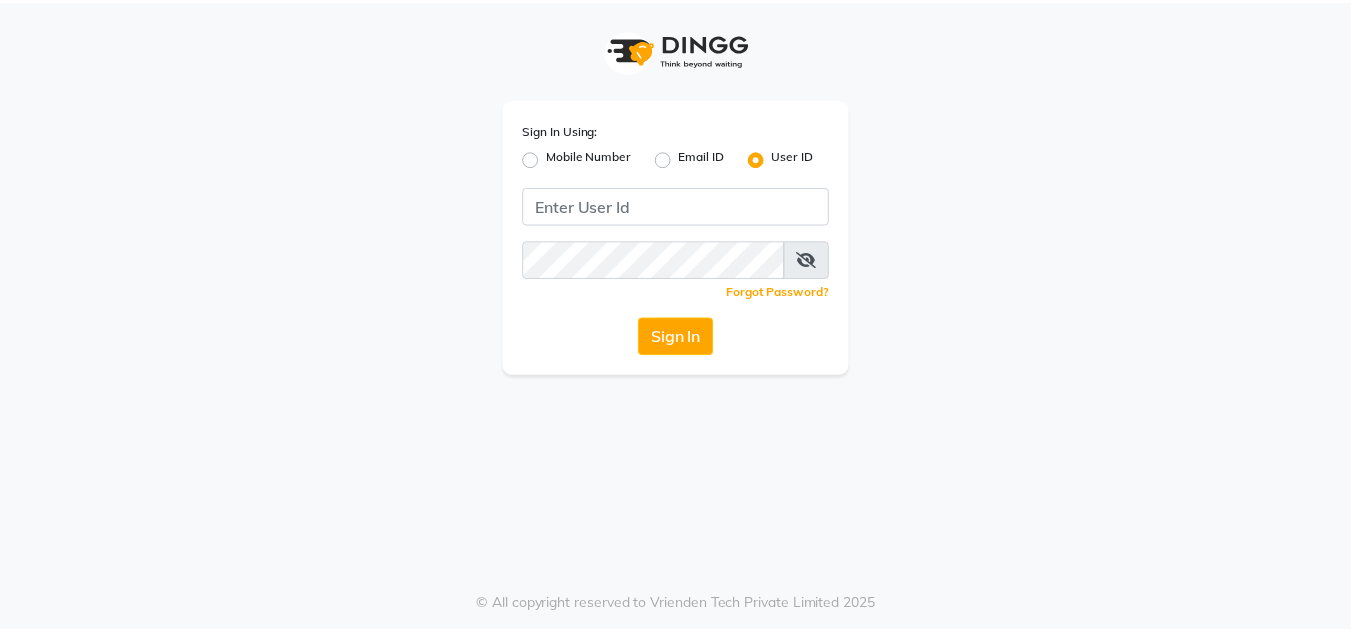 scroll, scrollTop: 0, scrollLeft: 0, axis: both 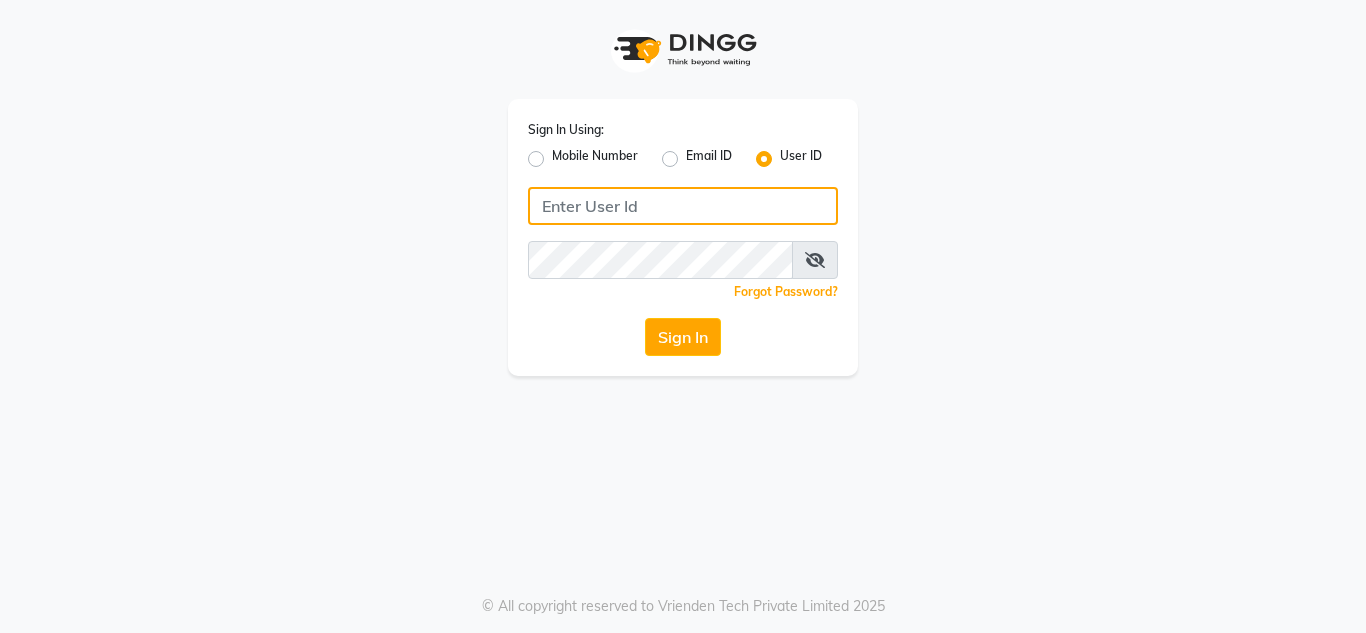 type on "8879743692" 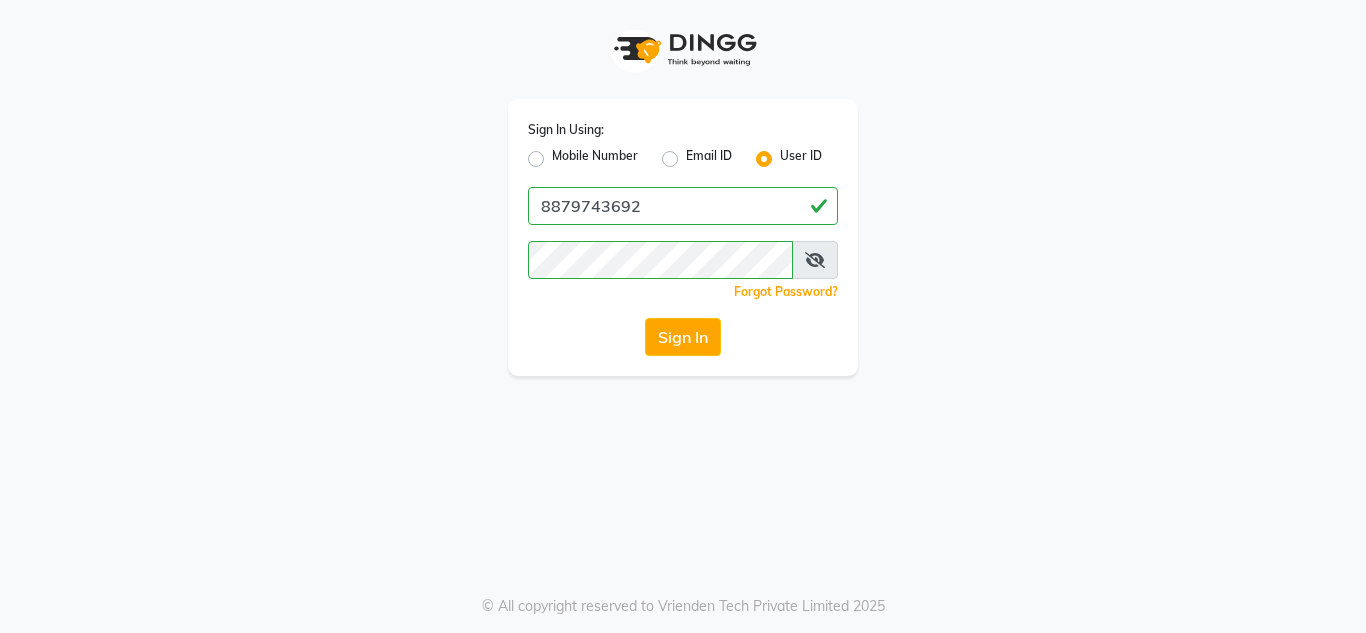 click on "Mobile Number" 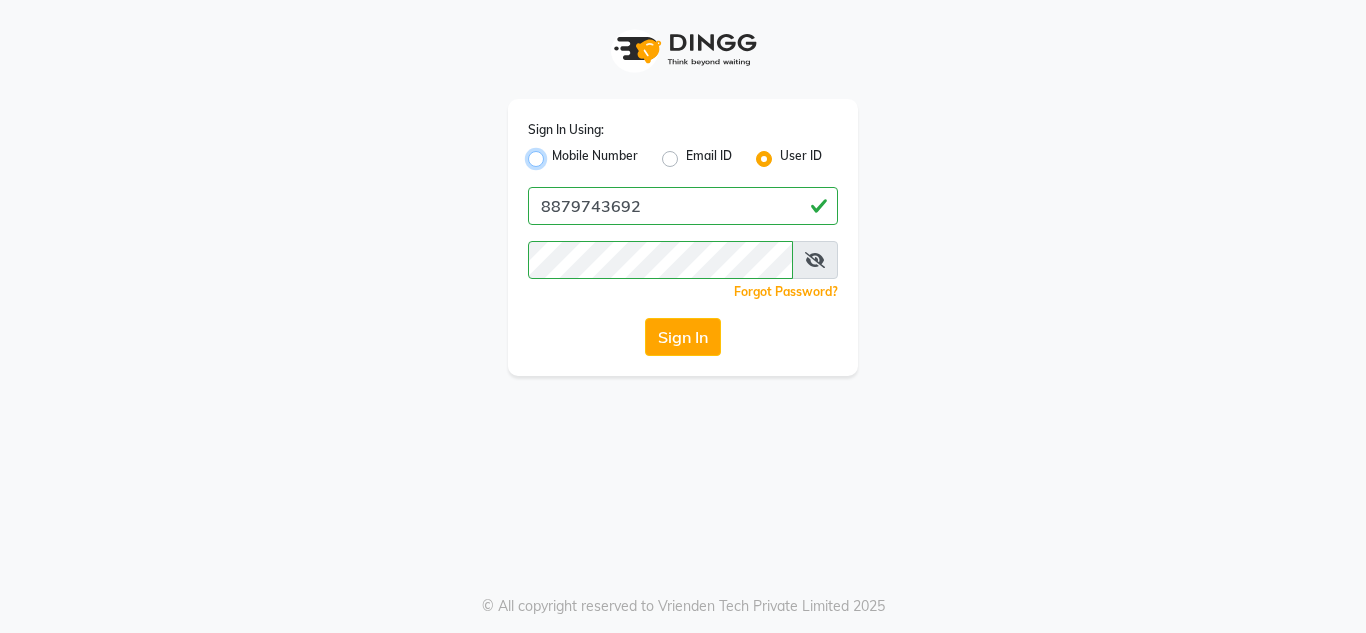 click on "Mobile Number" at bounding box center (558, 153) 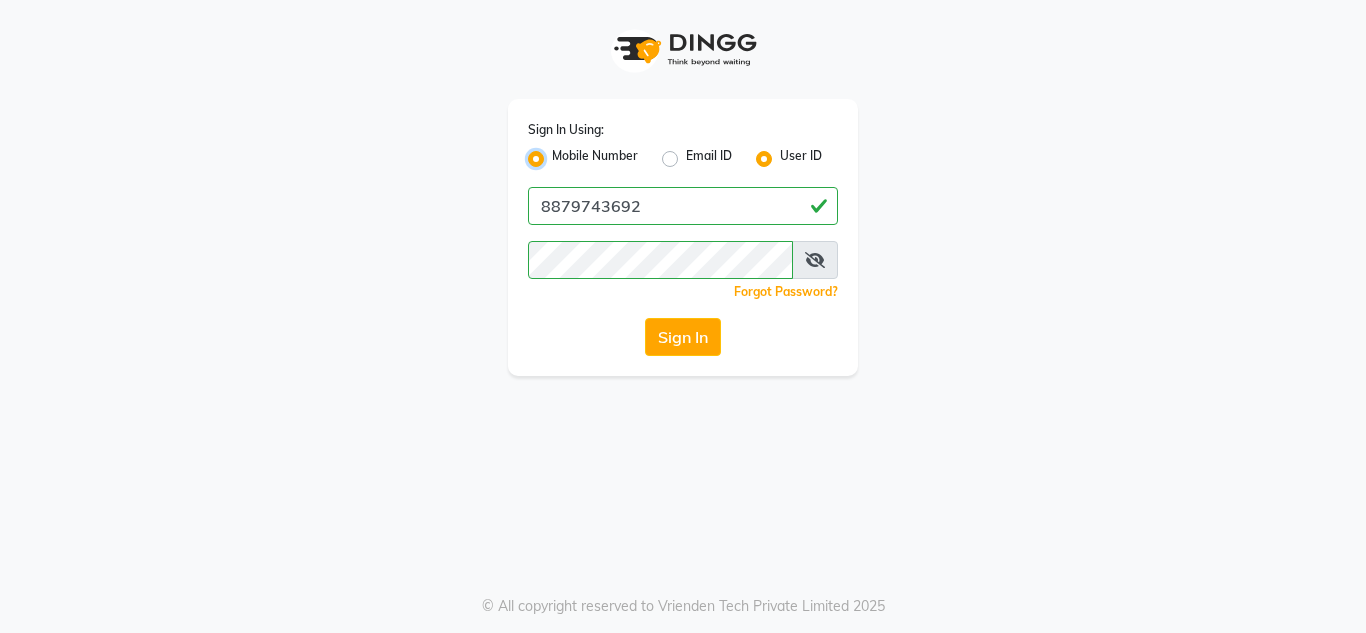 radio on "false" 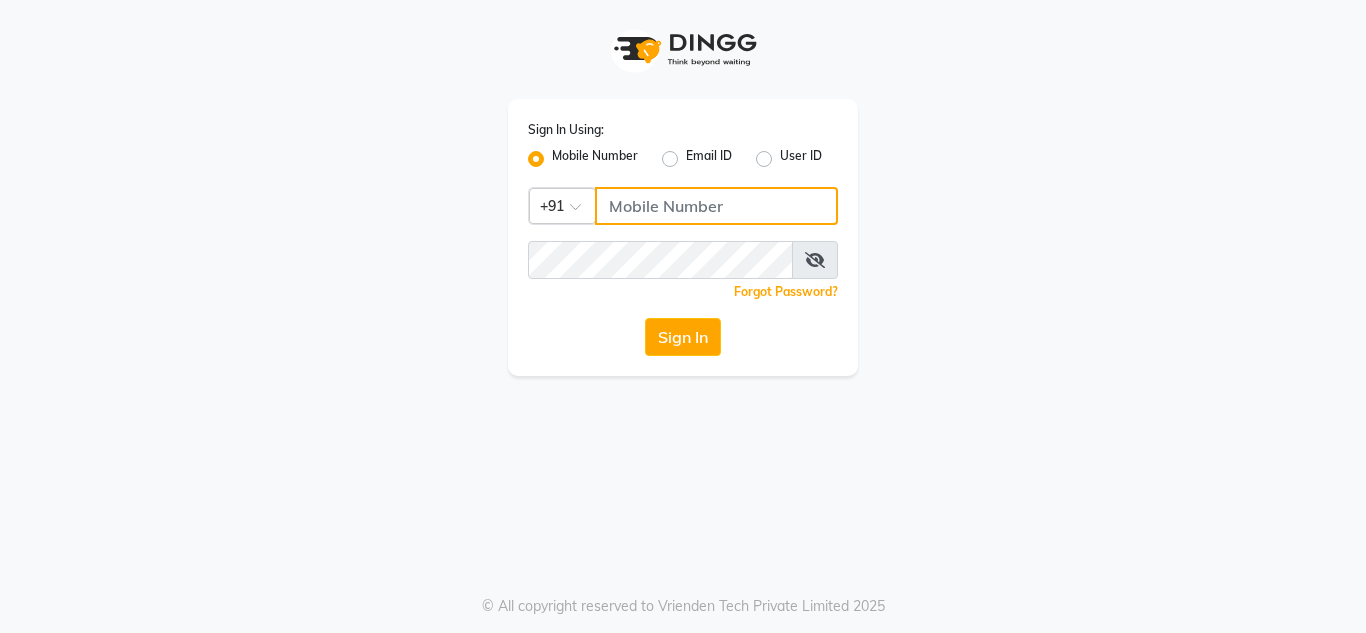 click 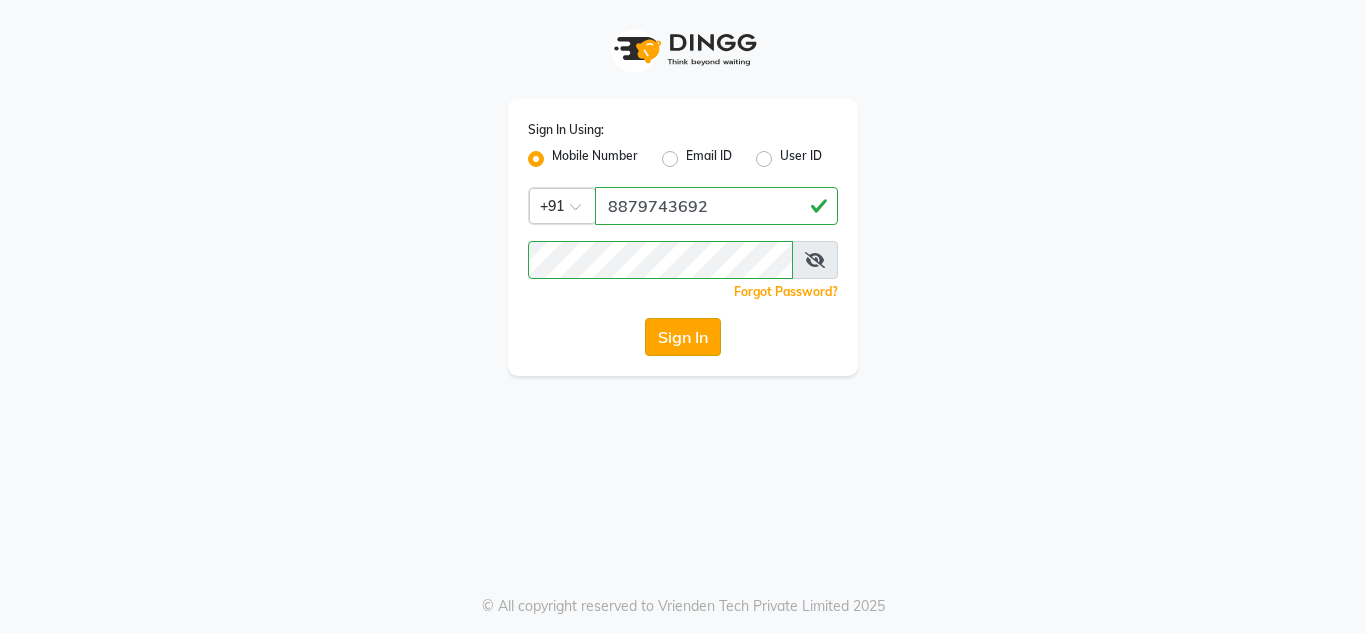 click on "Sign In" 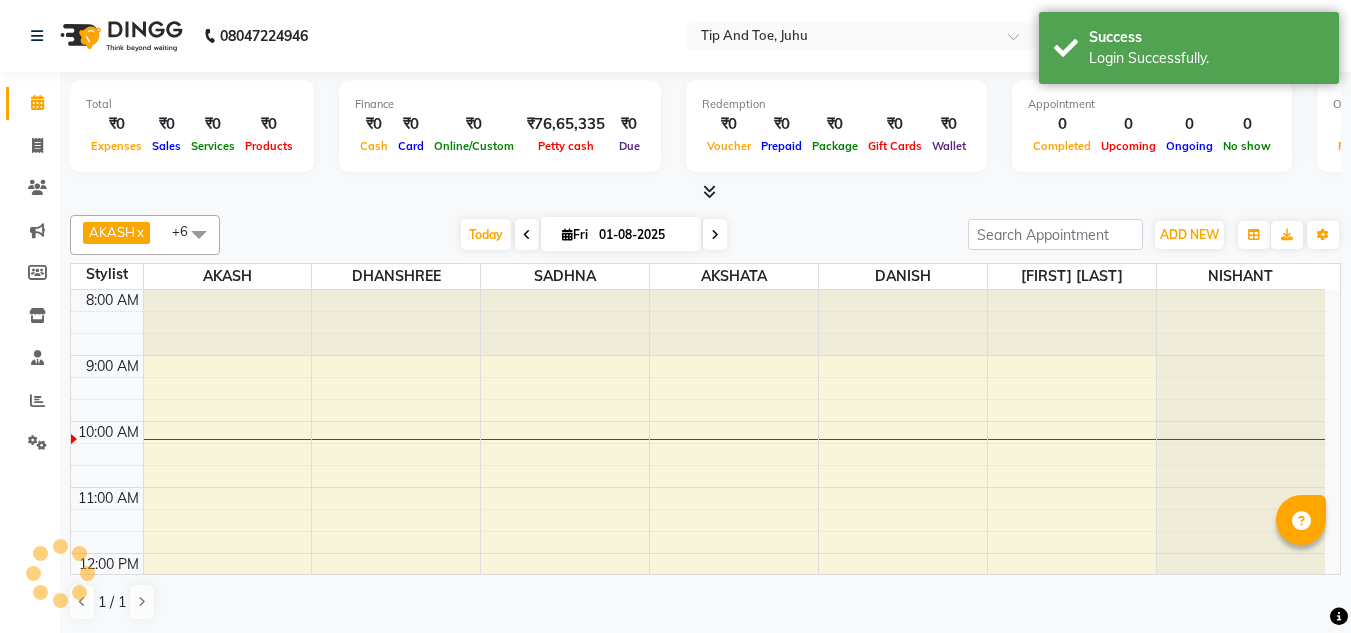 scroll, scrollTop: 0, scrollLeft: 0, axis: both 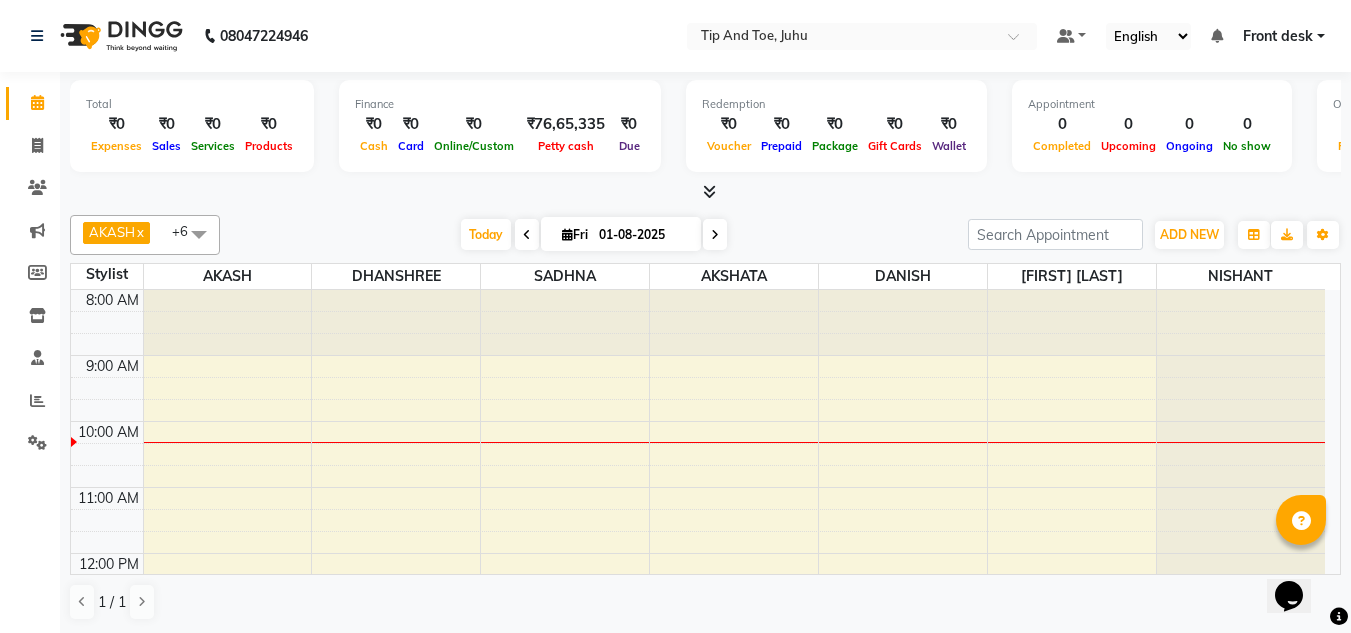 click on "Fri 01-08-2025" at bounding box center (621, 234) 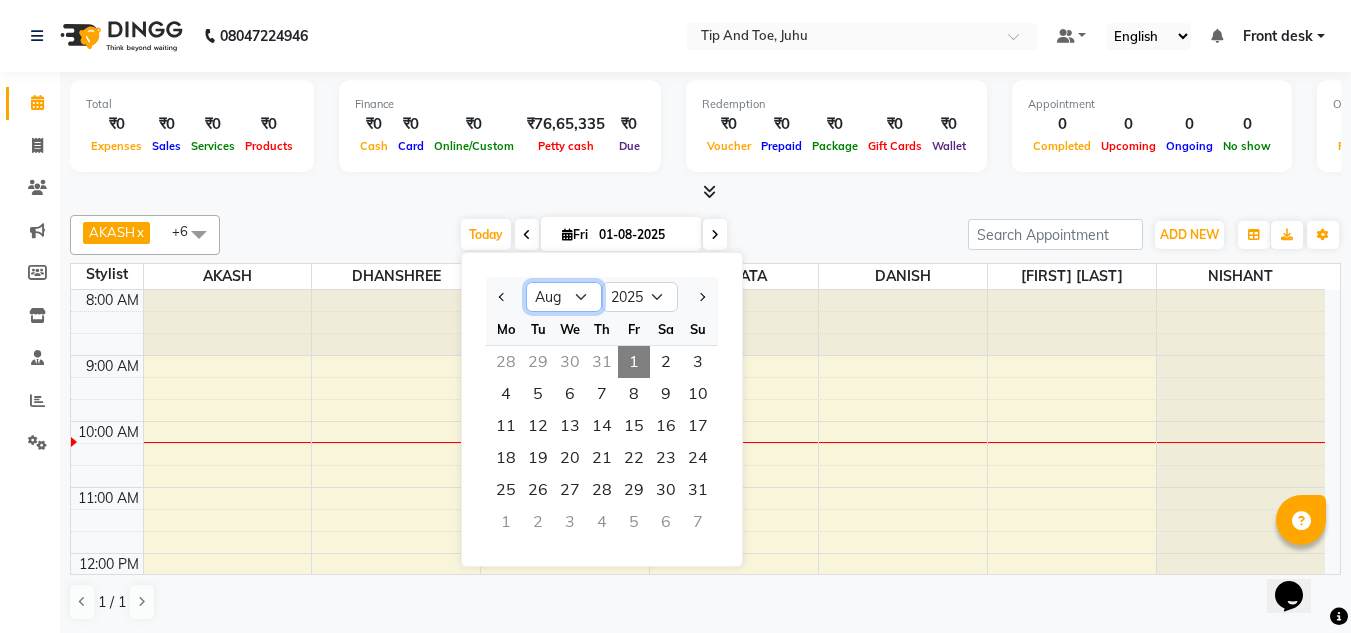 click on "Jan Feb Mar Apr May Jun Jul Aug Sep Oct Nov Dec" at bounding box center [564, 297] 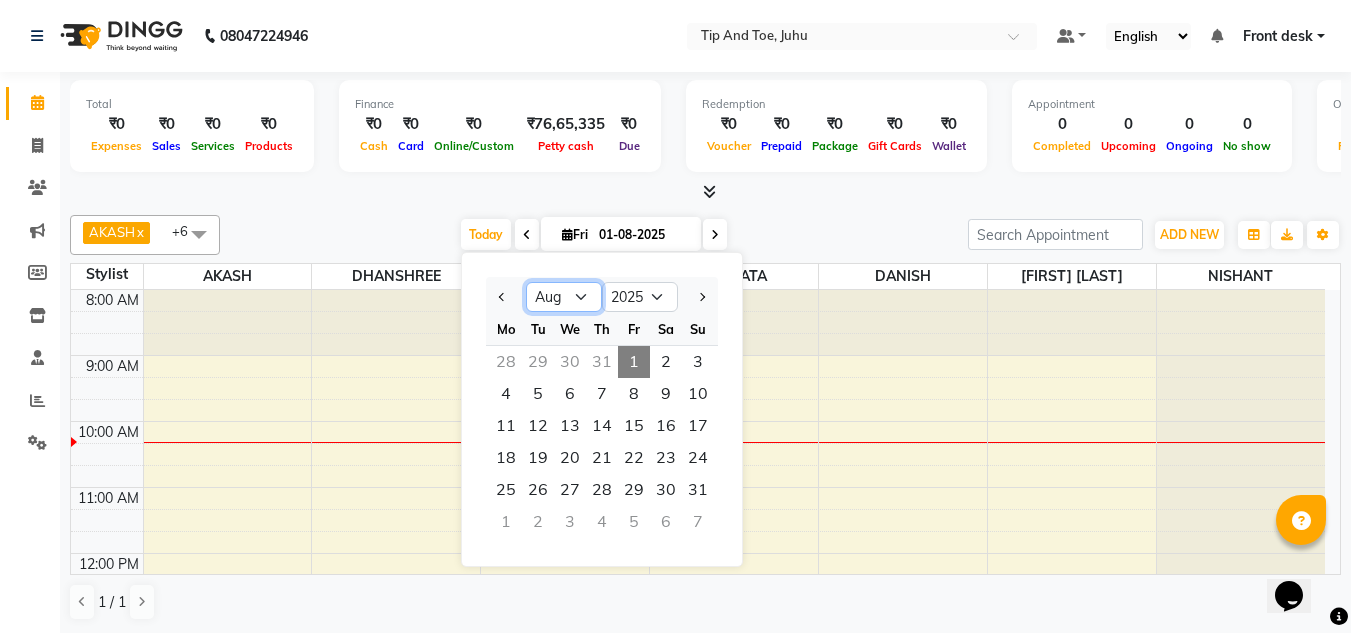 select on "7" 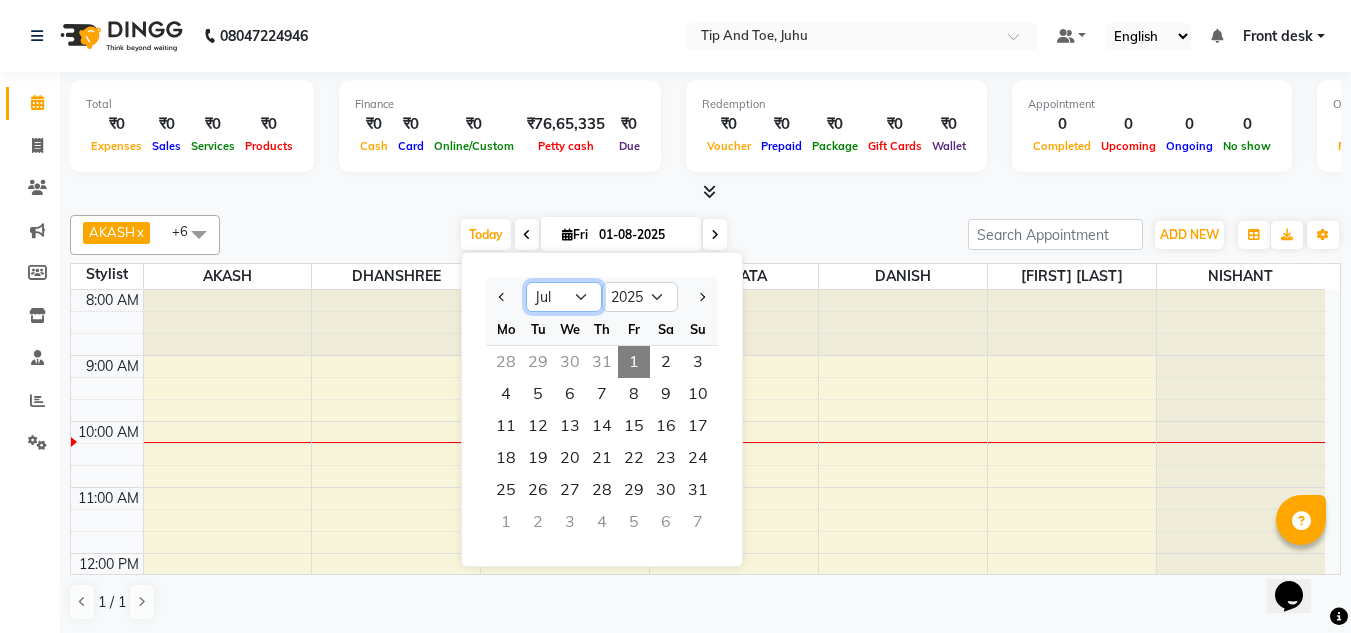 click on "Jan Feb Mar Apr May Jun Jul Aug Sep Oct Nov Dec" at bounding box center (564, 297) 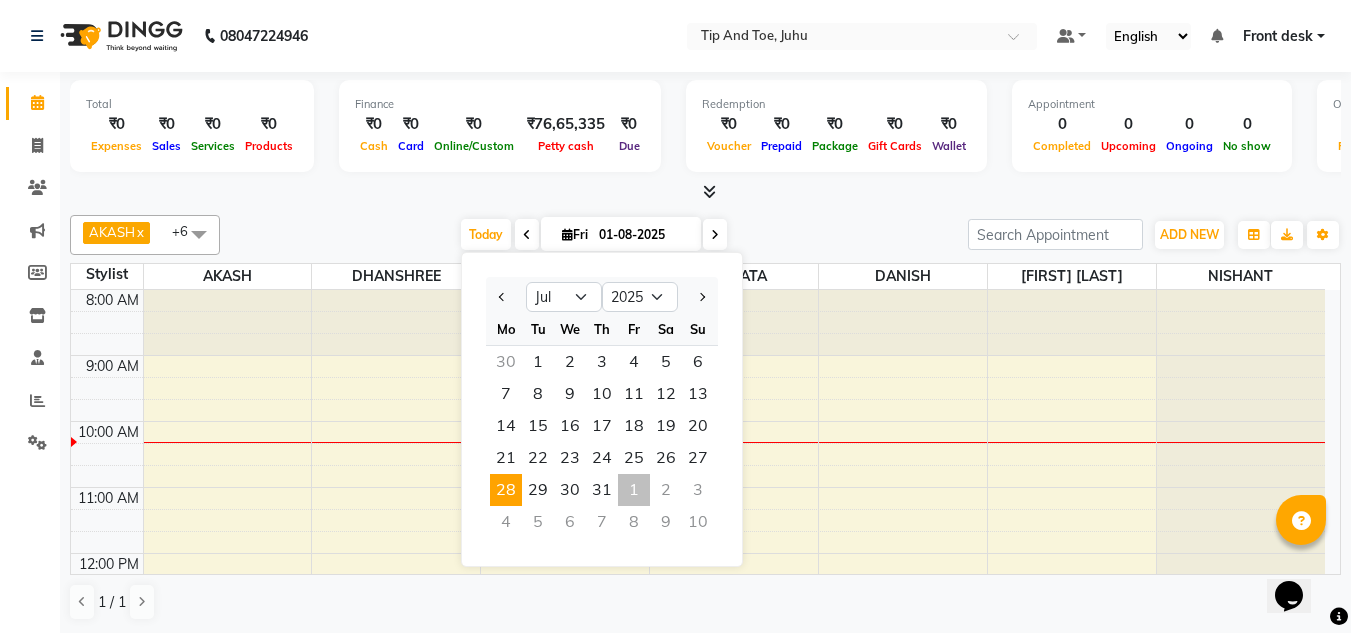 click on "28" at bounding box center (506, 490) 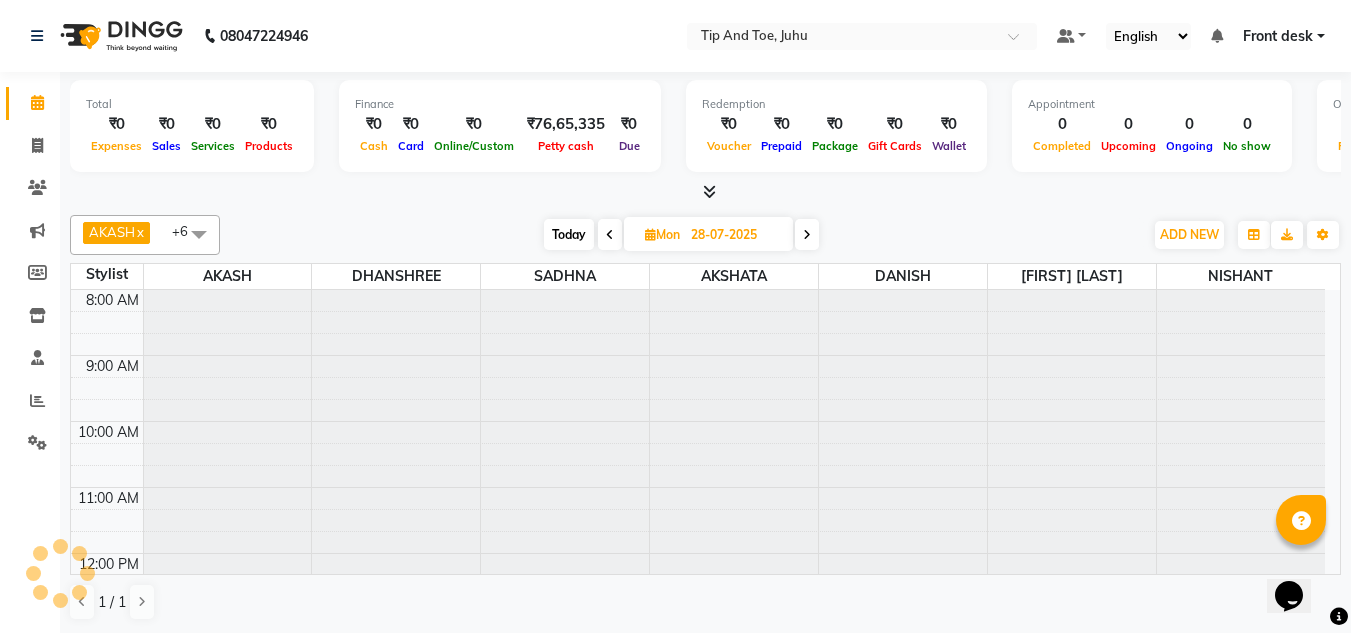 scroll, scrollTop: 133, scrollLeft: 0, axis: vertical 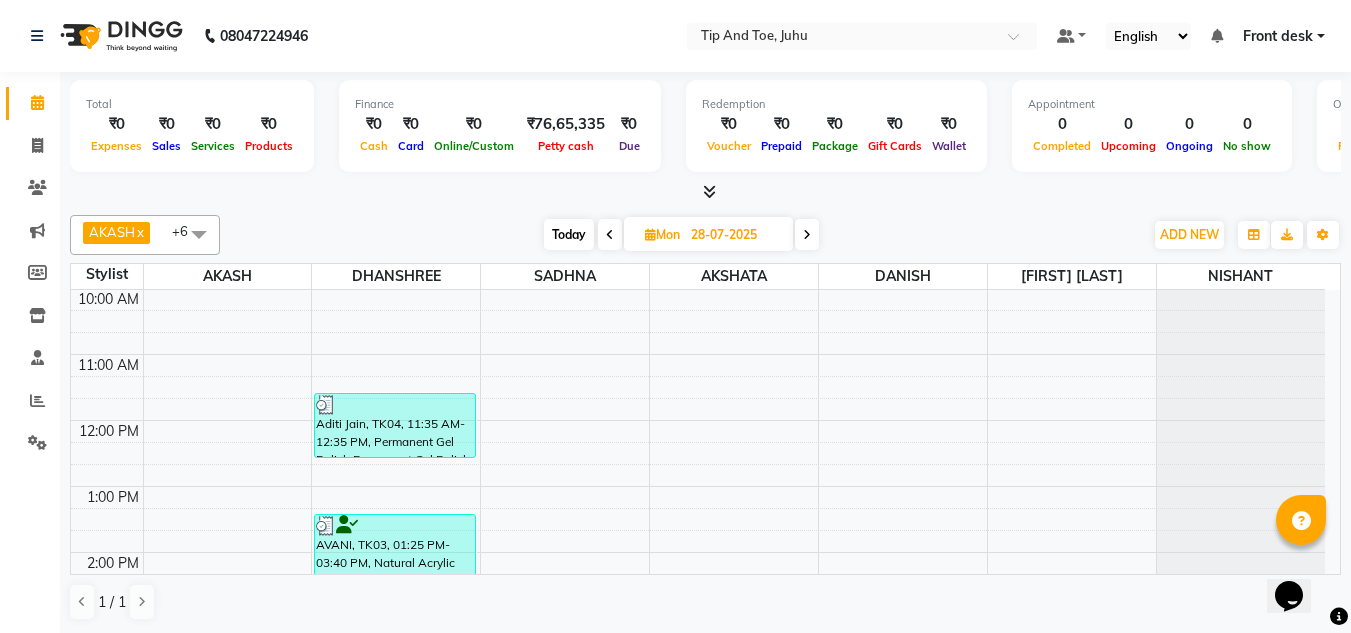 click at bounding box center [199, 234] 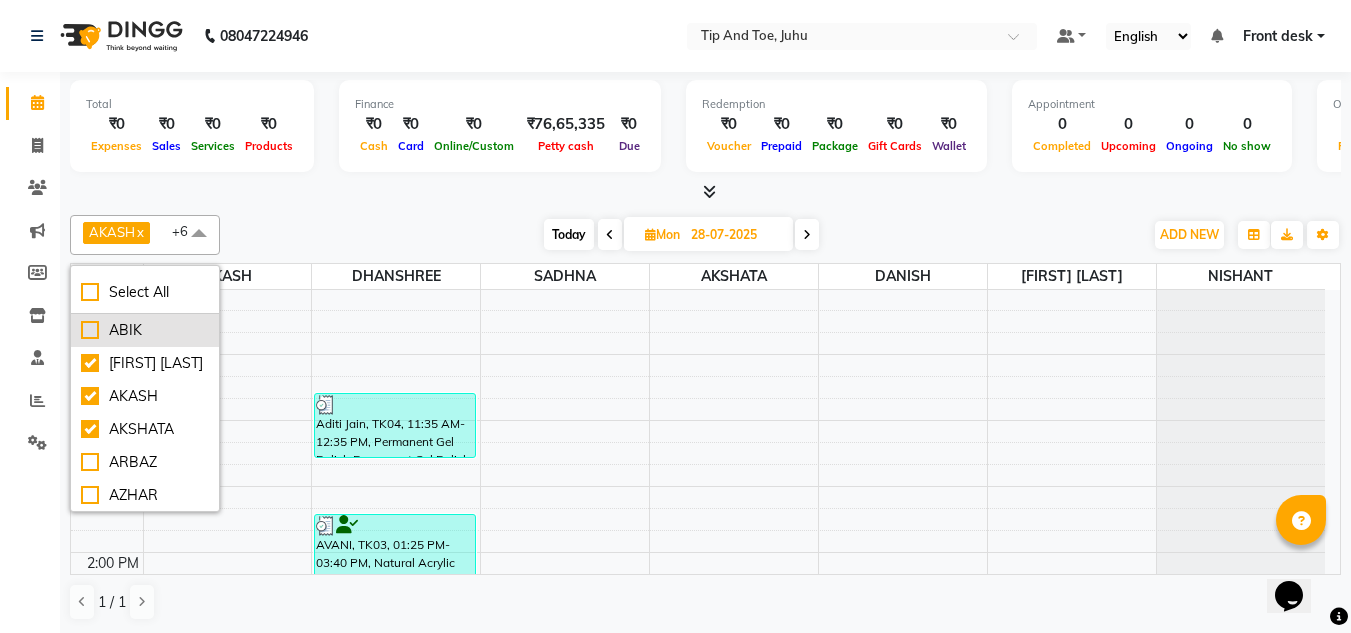 scroll, scrollTop: 1, scrollLeft: 0, axis: vertical 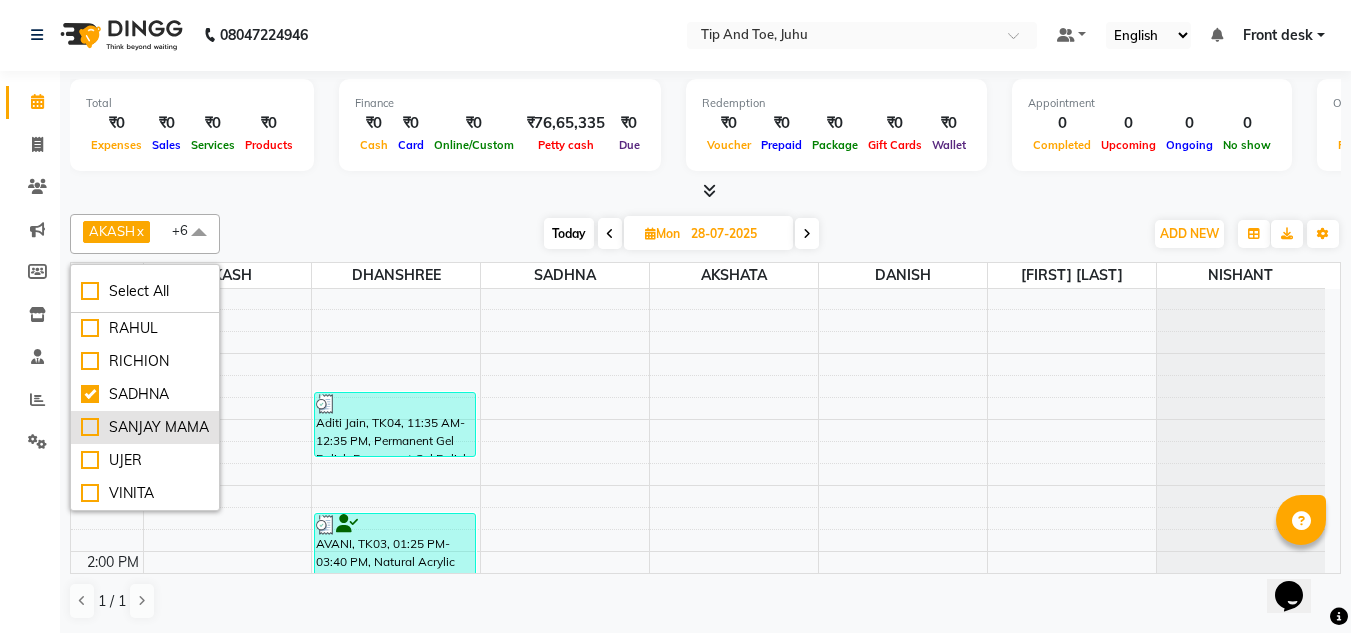 click on "SANJAY MAMA" at bounding box center [145, 427] 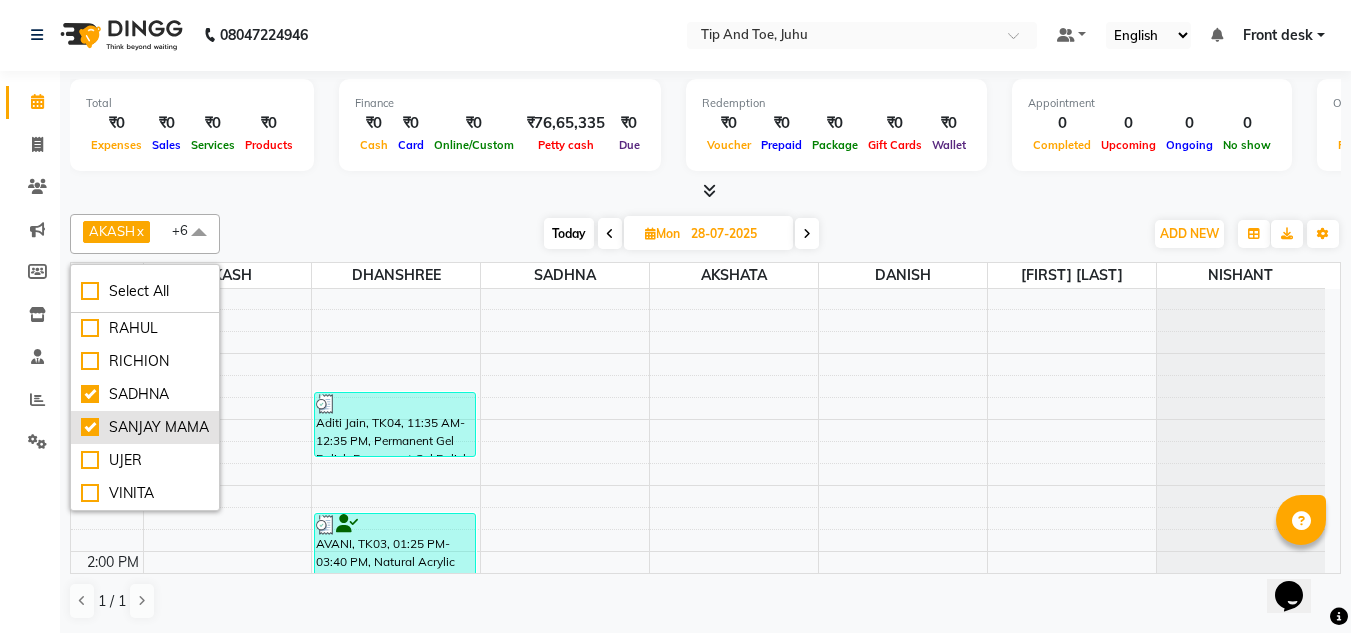 checkbox on "true" 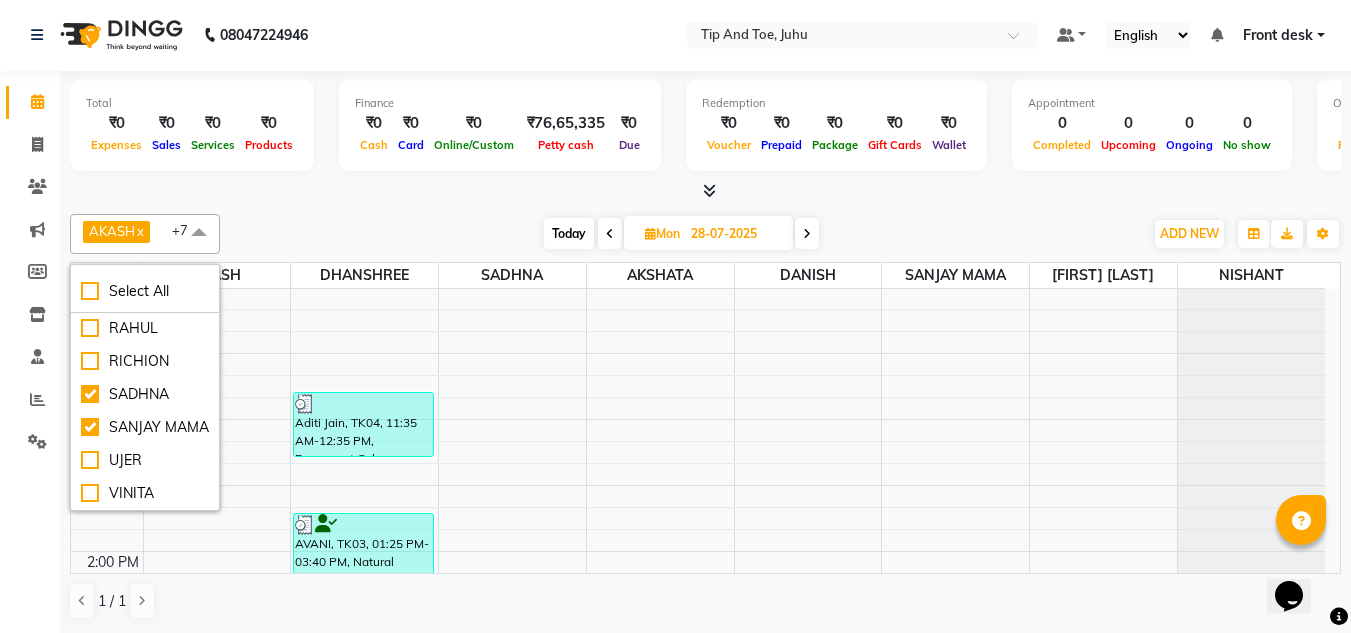 drag, startPoint x: 429, startPoint y: 209, endPoint x: 780, endPoint y: 362, distance: 382.89685 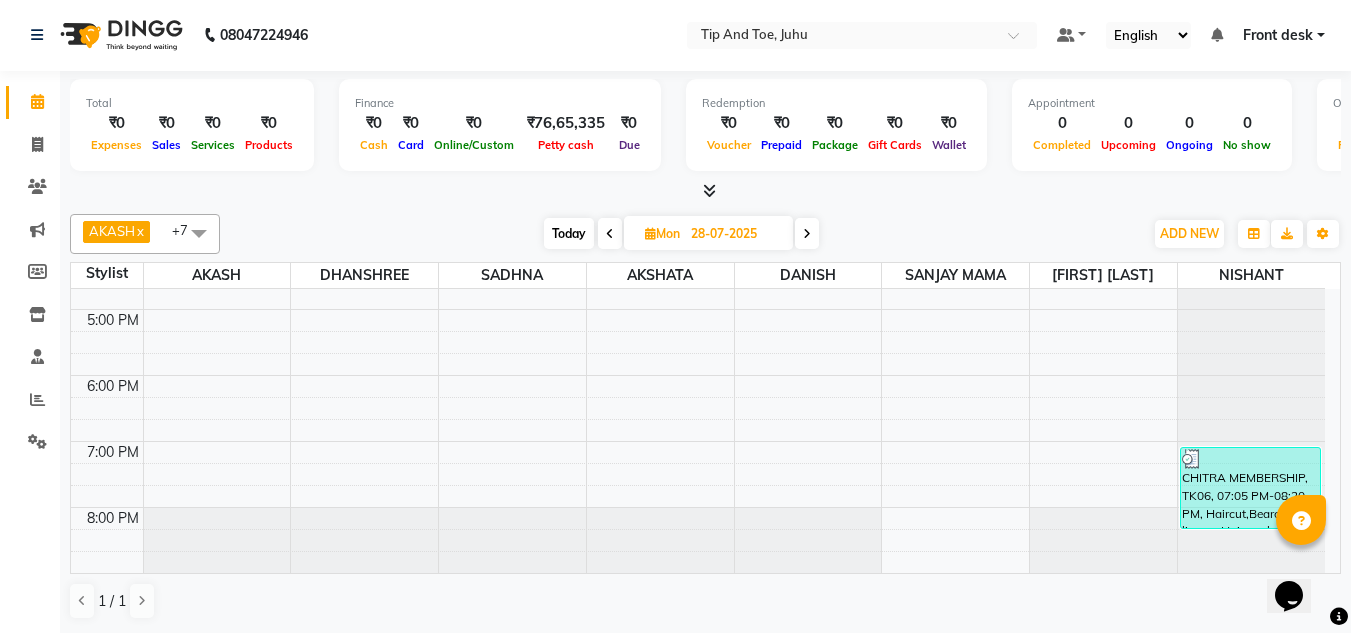 scroll, scrollTop: 0, scrollLeft: 0, axis: both 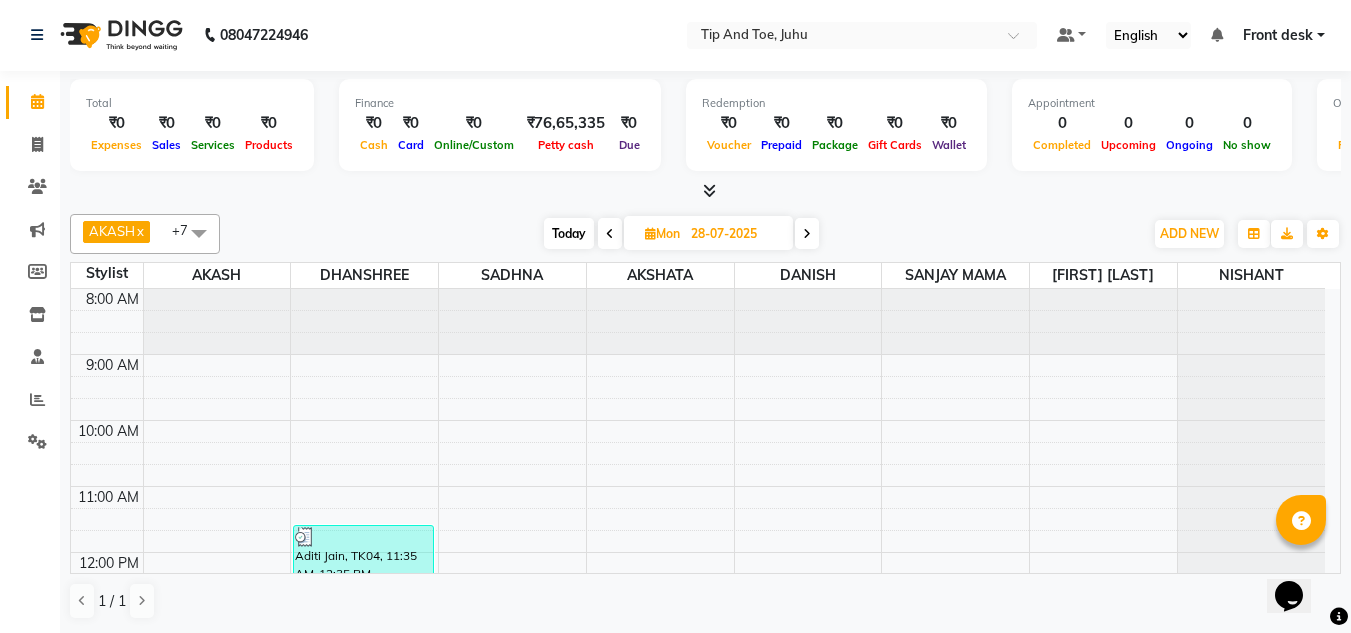 click on "Today" at bounding box center [569, 233] 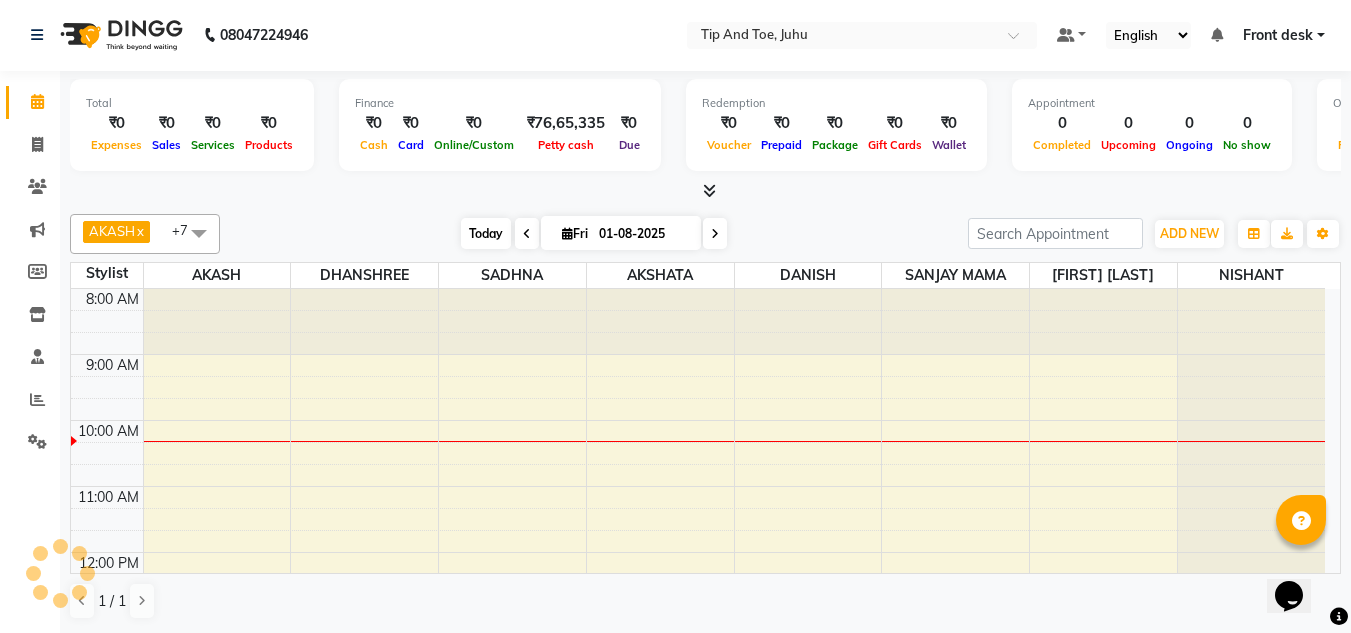 scroll, scrollTop: 133, scrollLeft: 0, axis: vertical 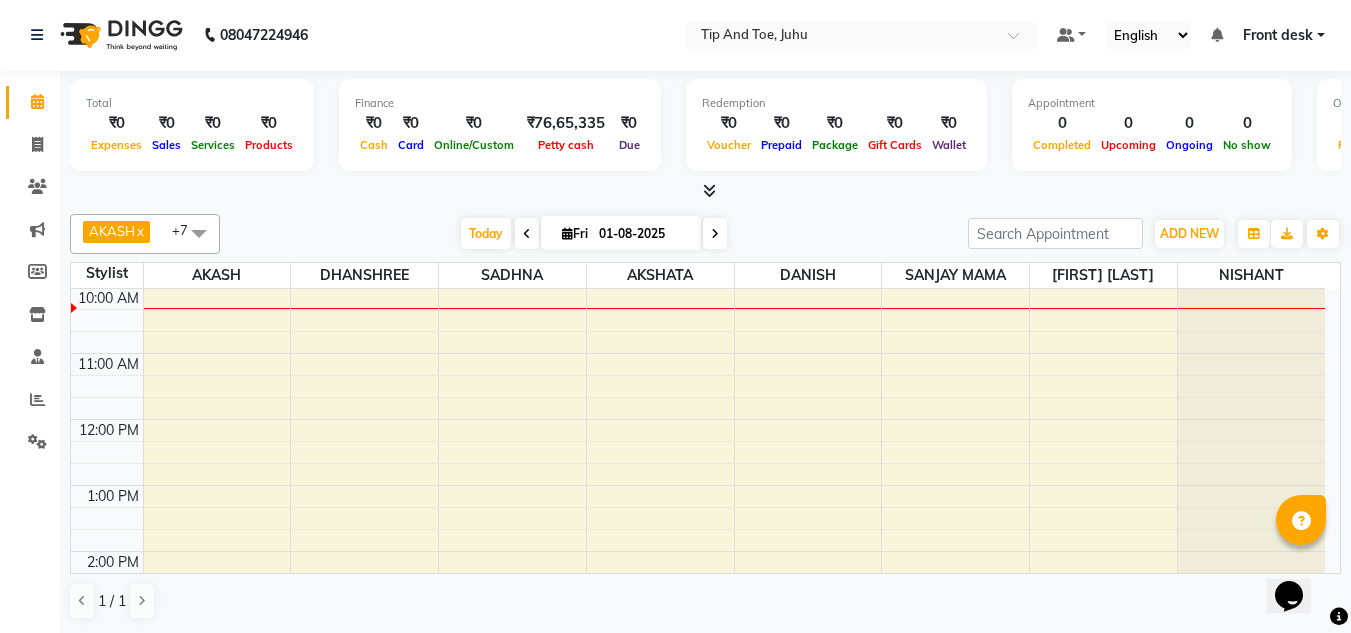 click at bounding box center (199, 233) 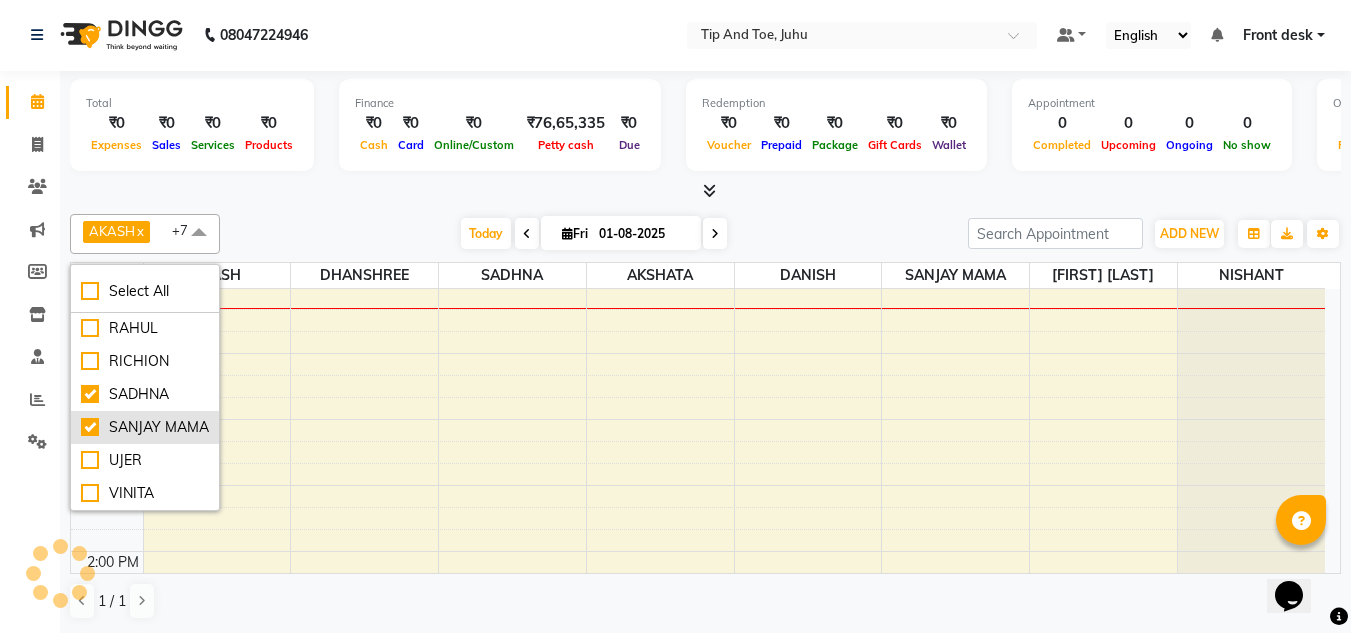 click on "SANJAY MAMA" at bounding box center (145, 427) 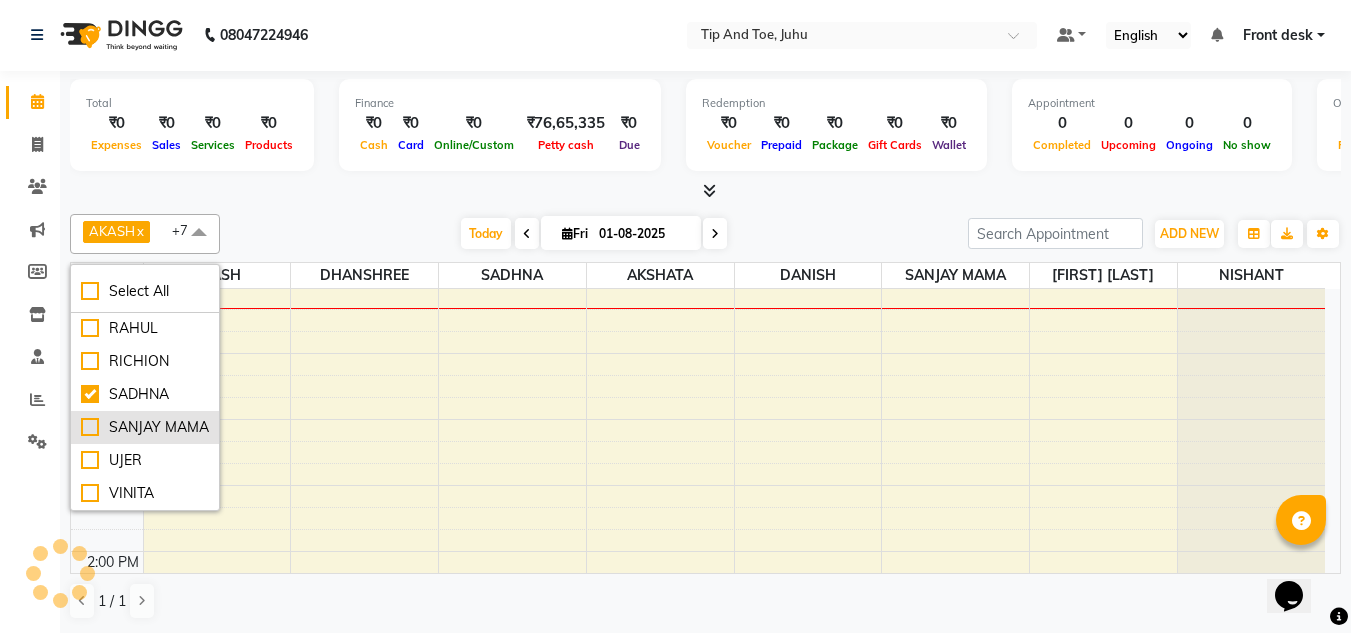 checkbox on "false" 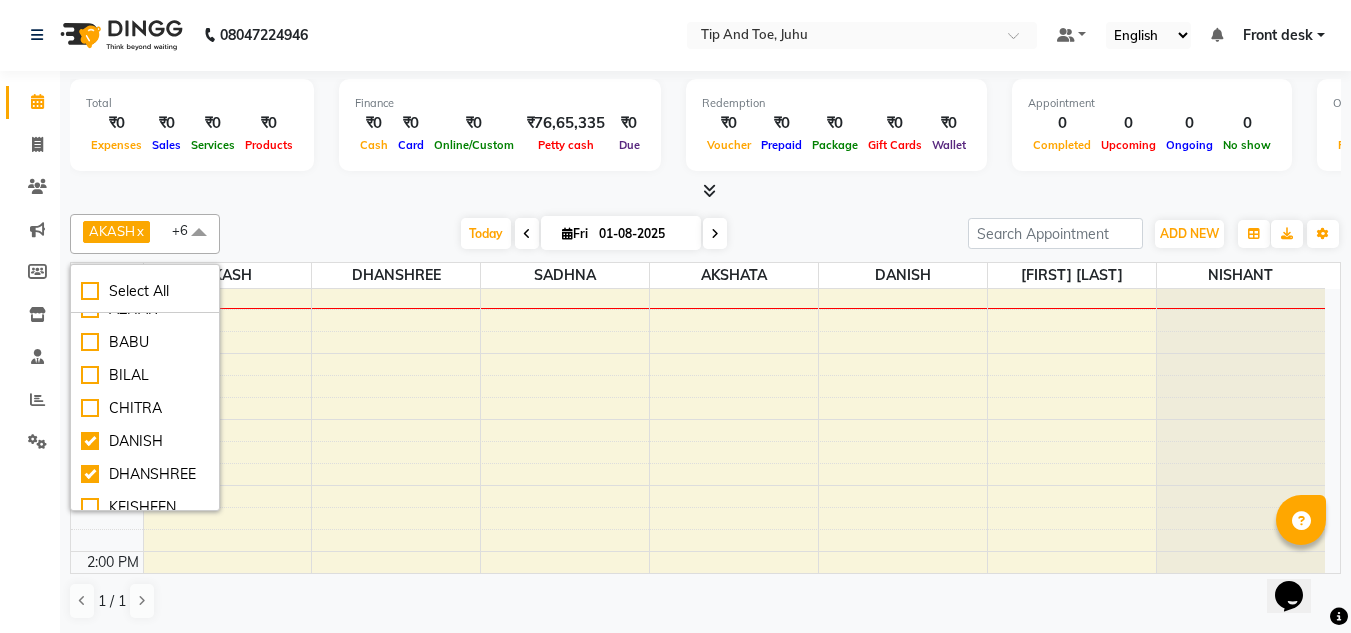 scroll, scrollTop: 194, scrollLeft: 0, axis: vertical 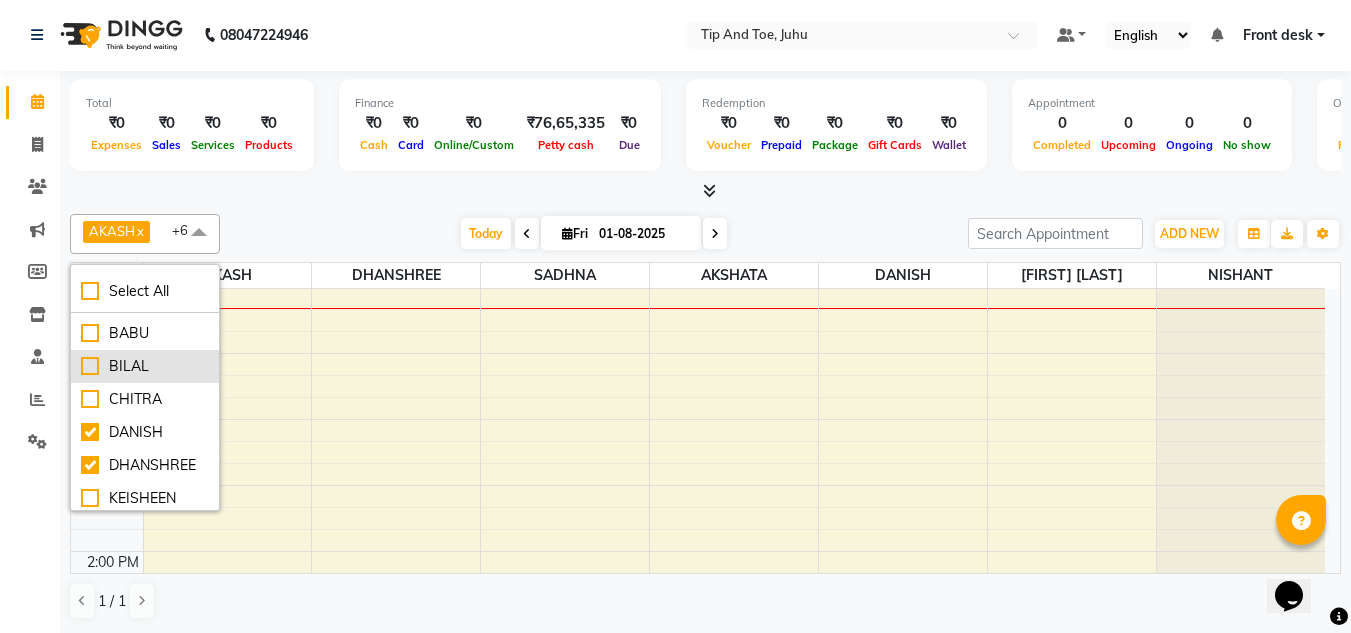 click on "BILAL" at bounding box center (145, 366) 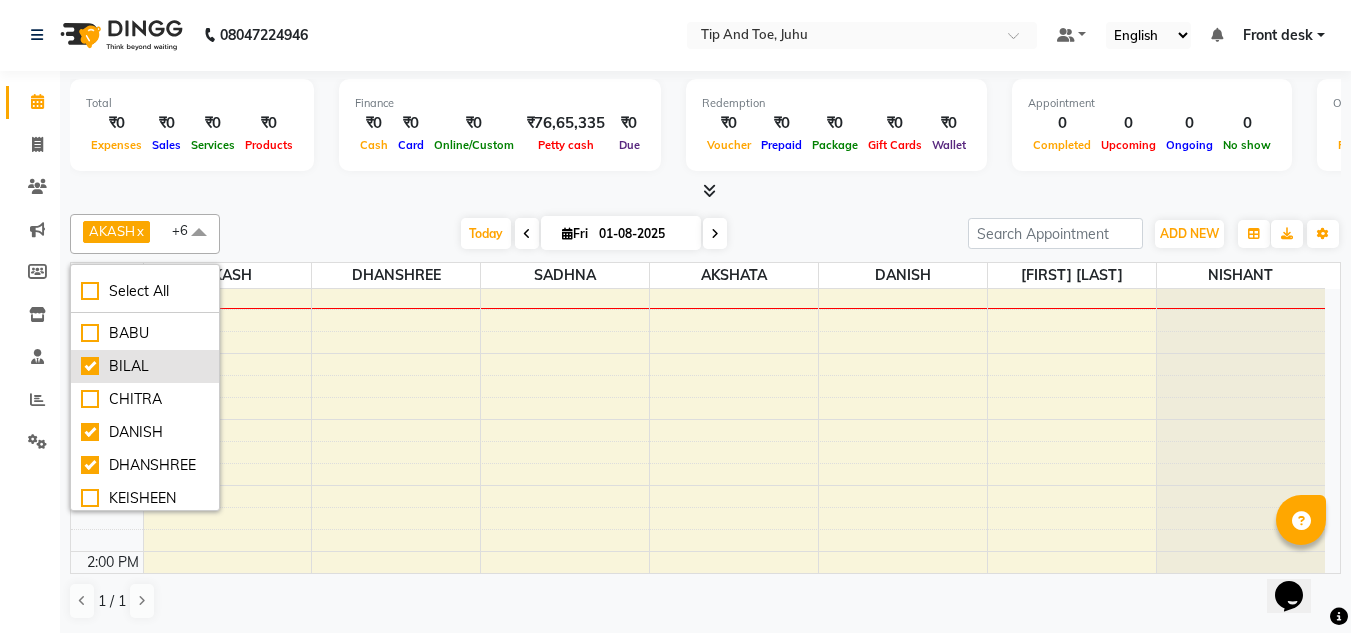 checkbox on "true" 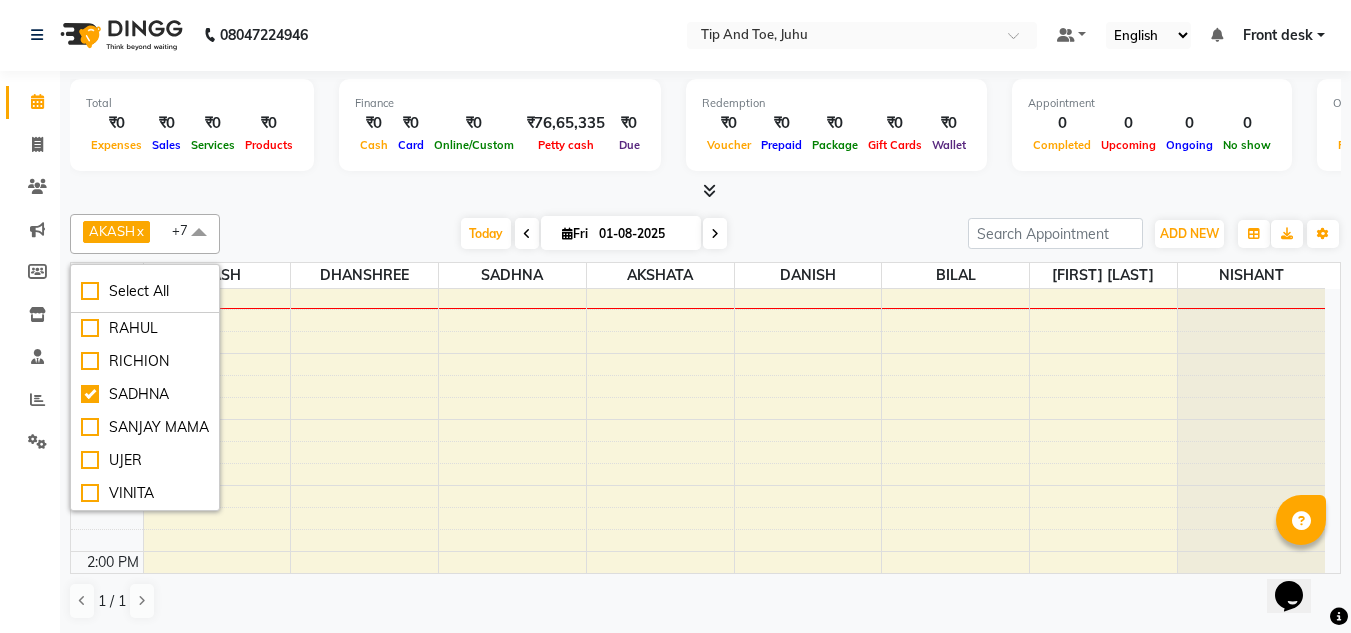 scroll, scrollTop: 583, scrollLeft: 0, axis: vertical 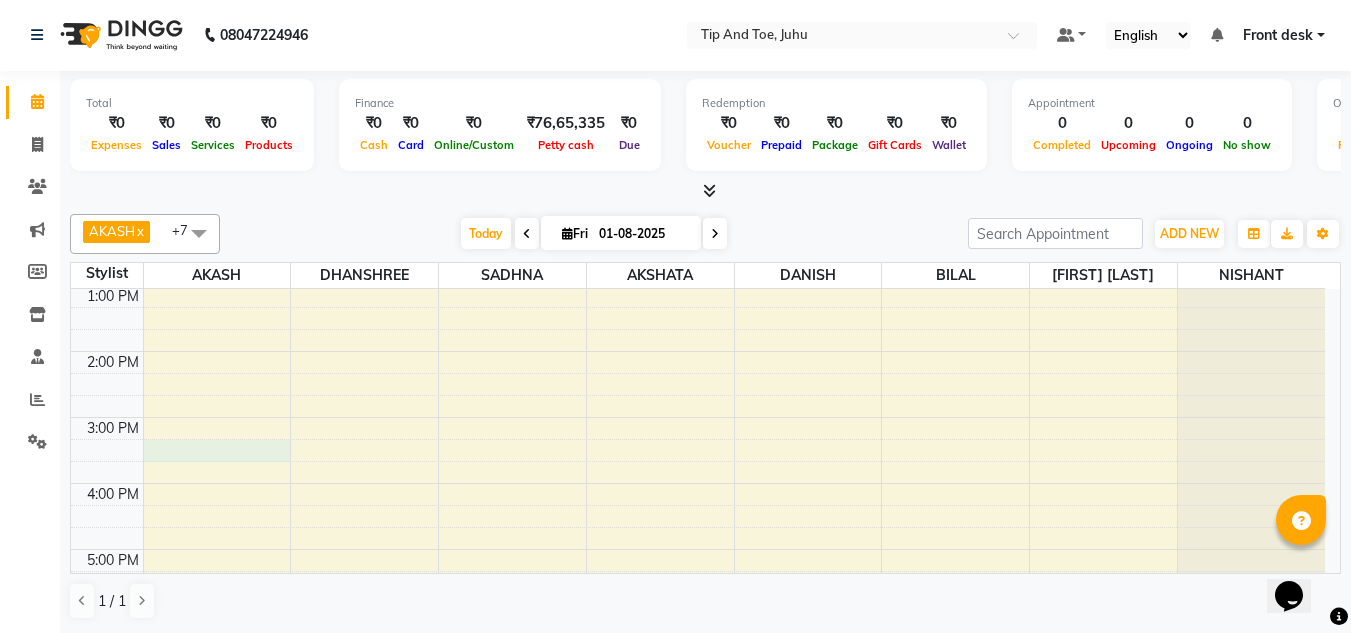 click on "8:00 AM 9:00 AM 10:00 AM 11:00 AM 12:00 PM 1:00 PM 2:00 PM 3:00 PM 4:00 PM 5:00 PM 6:00 PM 7:00 PM 8:00 PM" at bounding box center [698, 384] 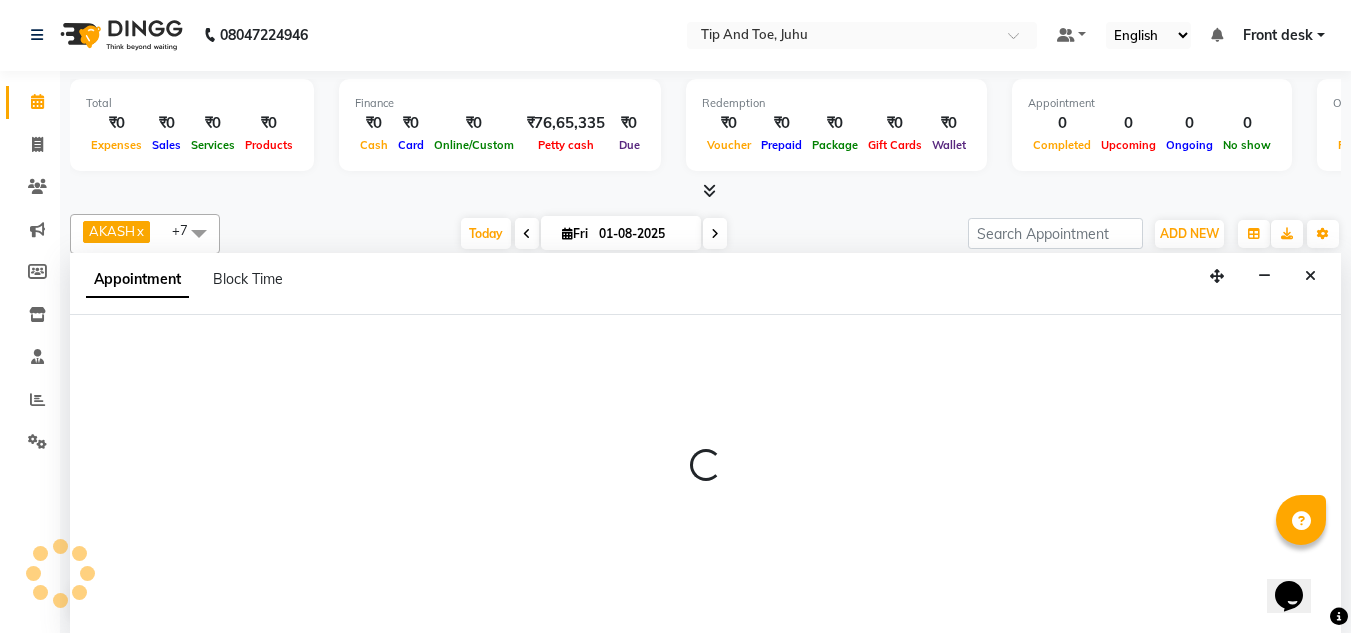 select on "37330" 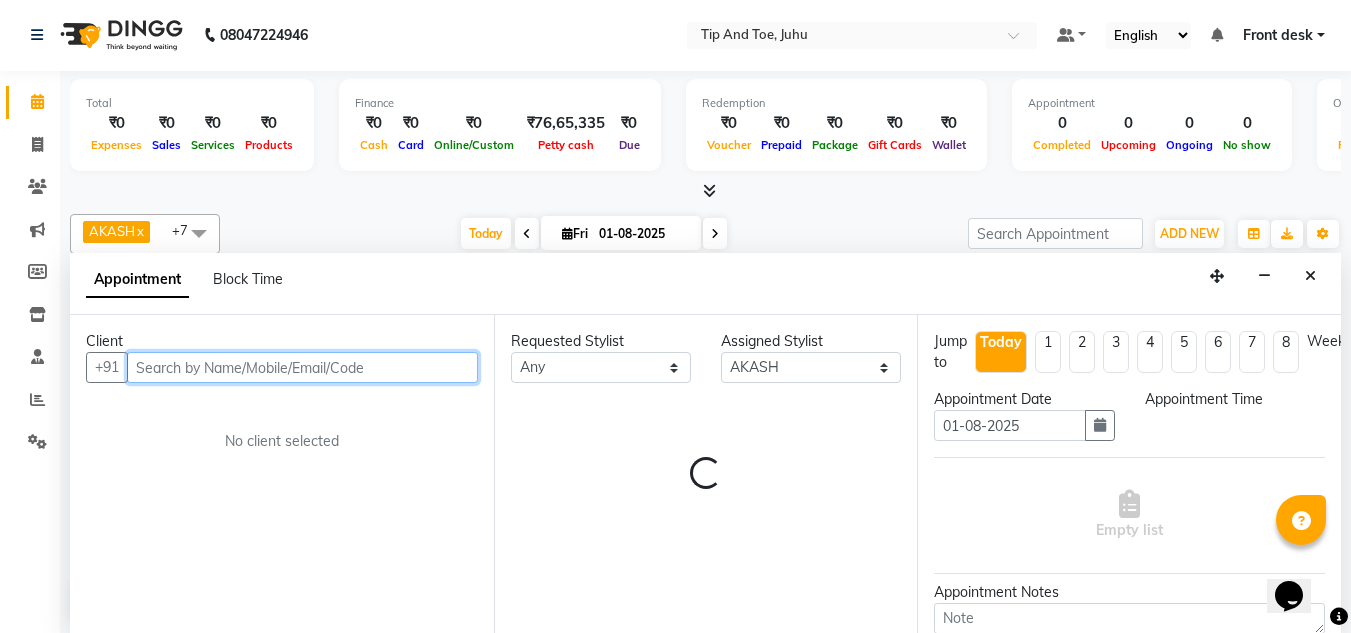 select on "915" 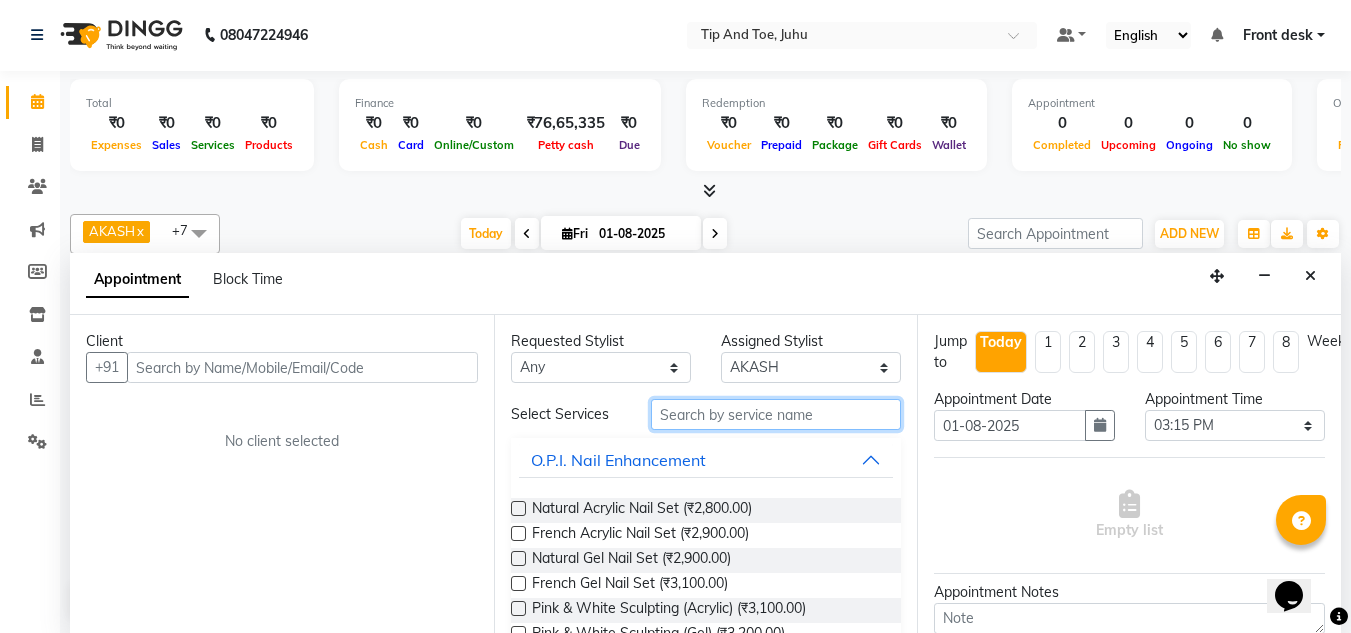 click at bounding box center (776, 414) 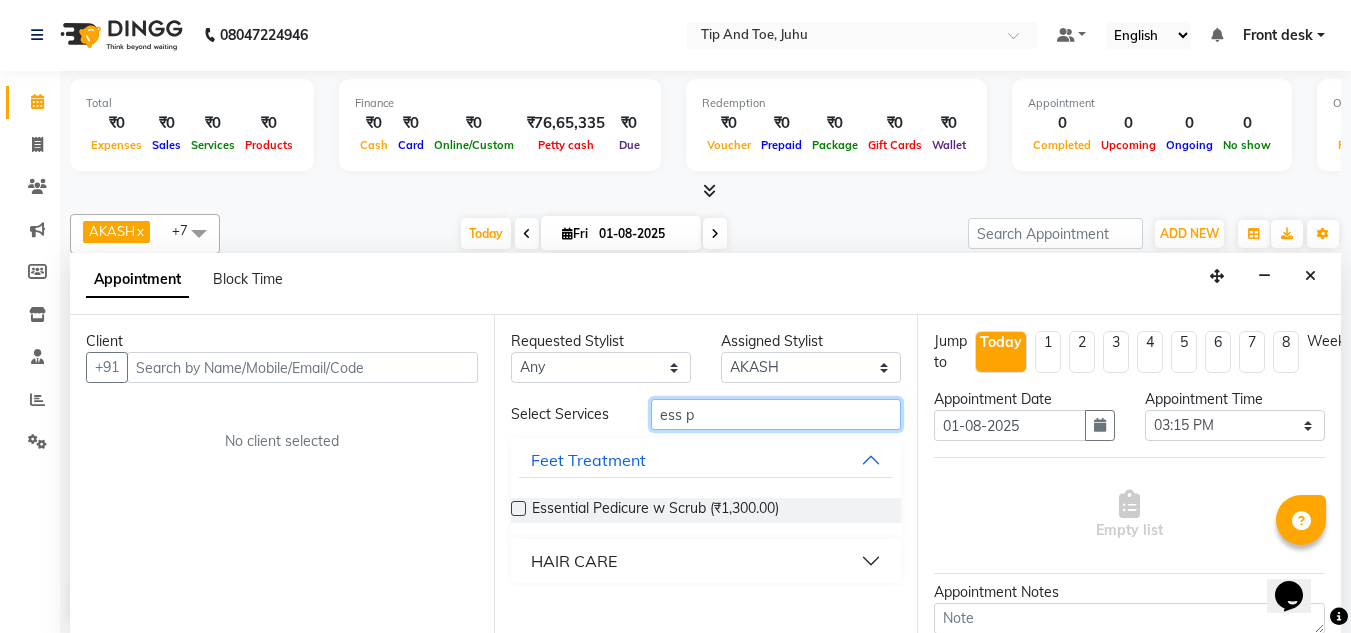 type on "ess p" 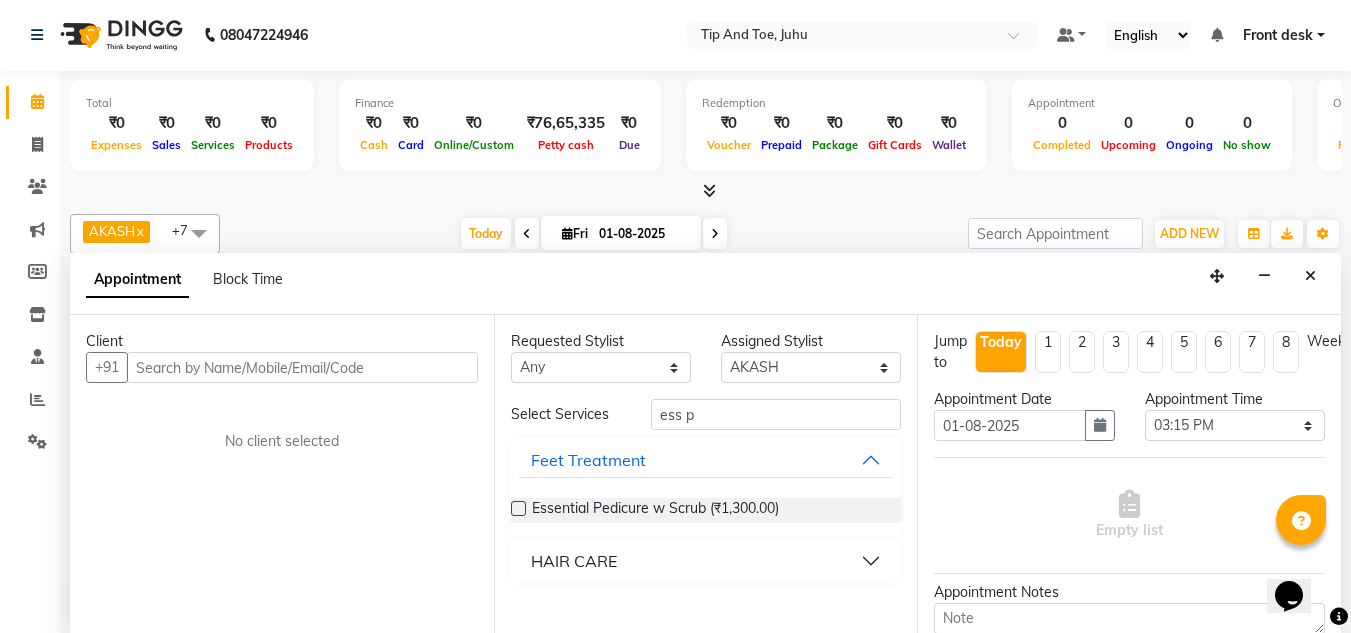 click at bounding box center [518, 508] 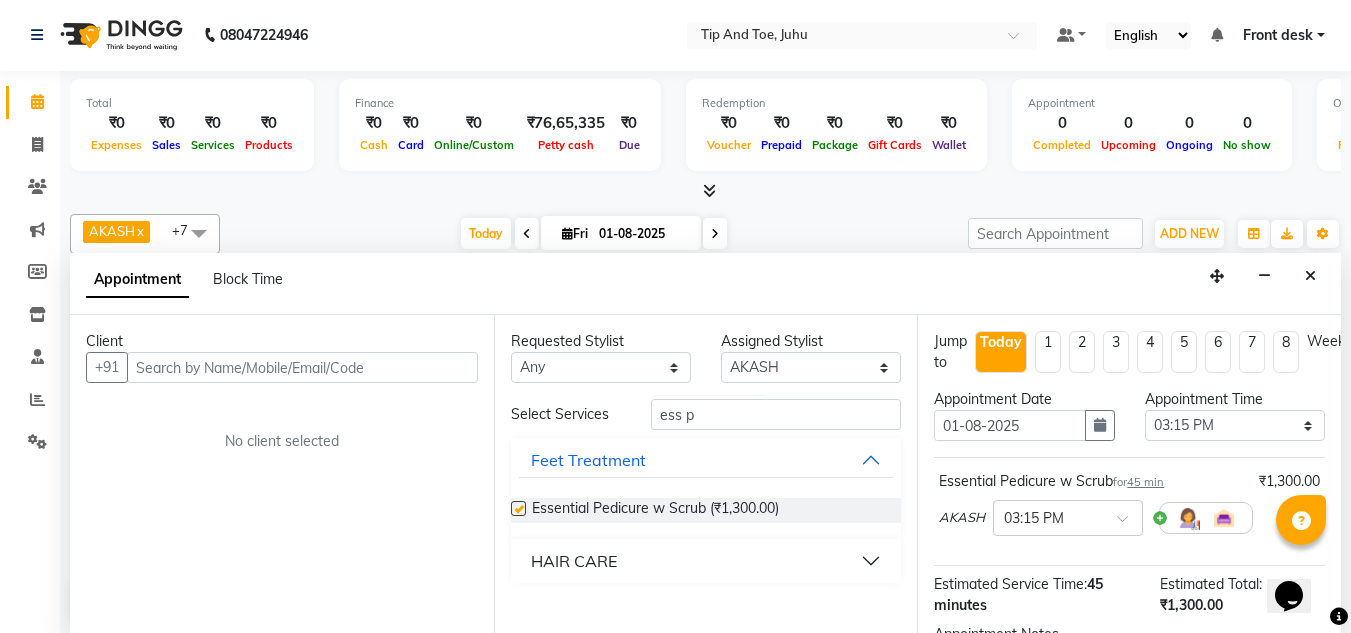 checkbox on "false" 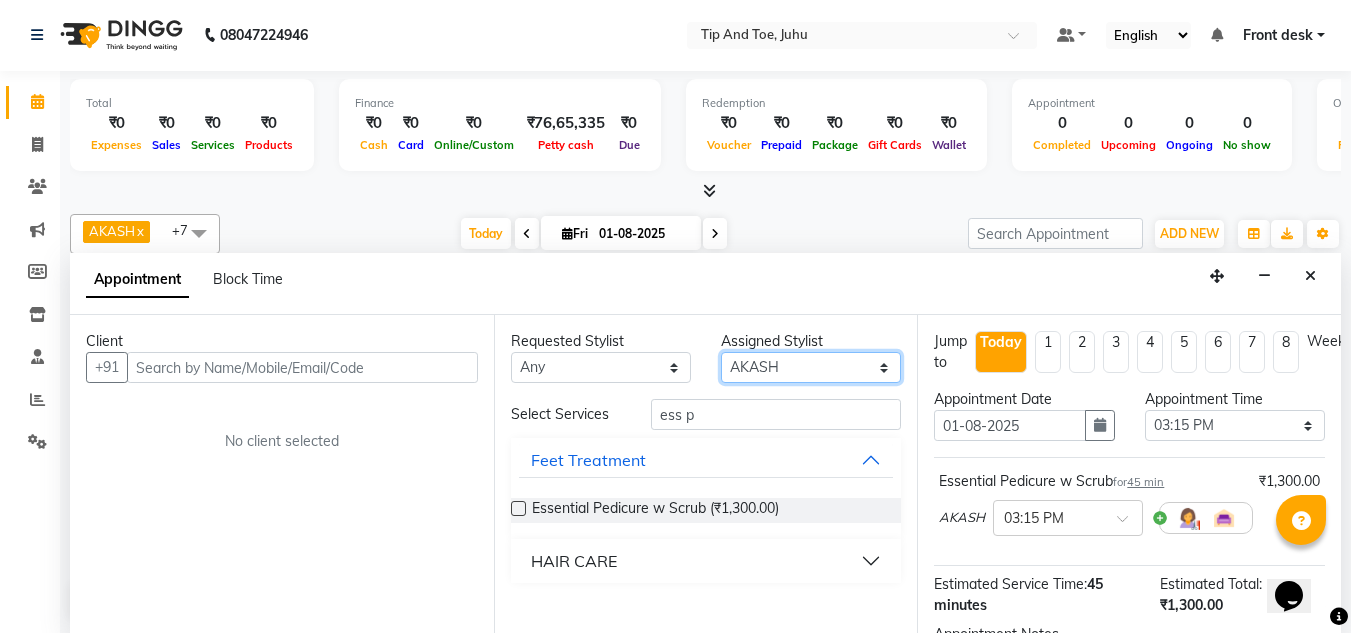 click on "Select ABIK AJAY UTKAR AKASH AKSHATA ARBAZ AZHAR BABU BILAL CHITRA DANISH DHANSHREE KEISHEEN KUMAR MOHSIN NIKHIL NISHANT POONAM RAHUL RICHION SADHNA SANJAY MAMA UJER VINITA" at bounding box center [811, 367] 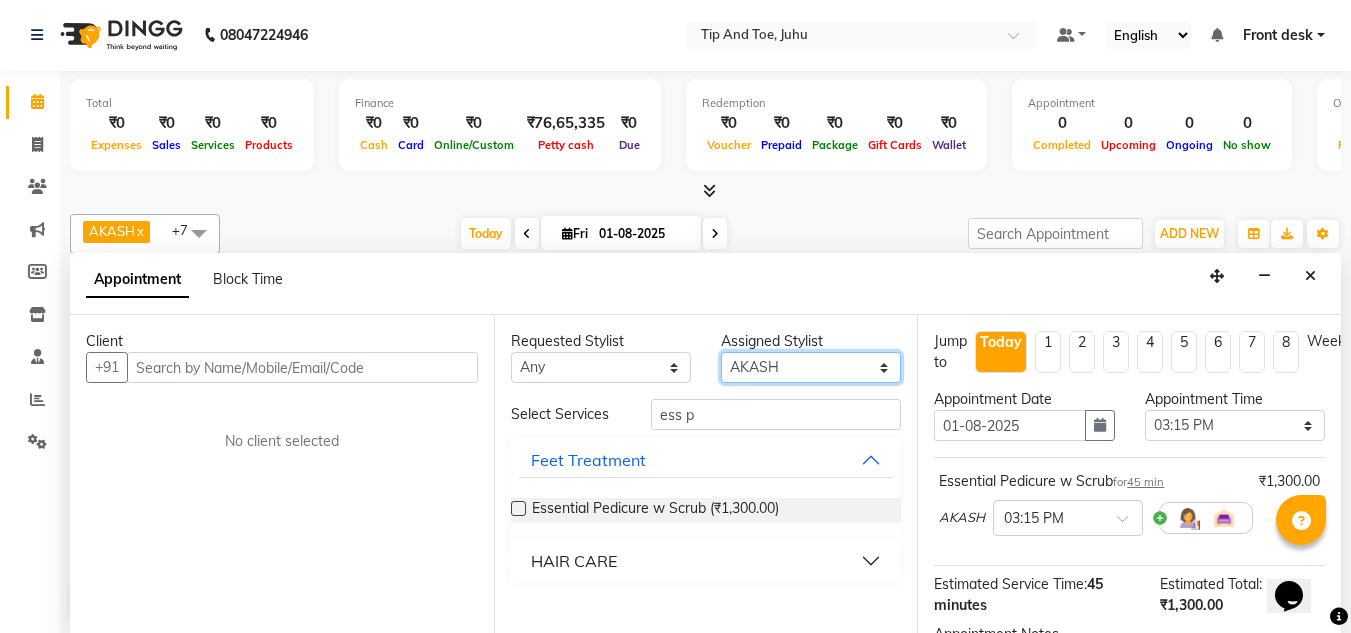 select on "37331" 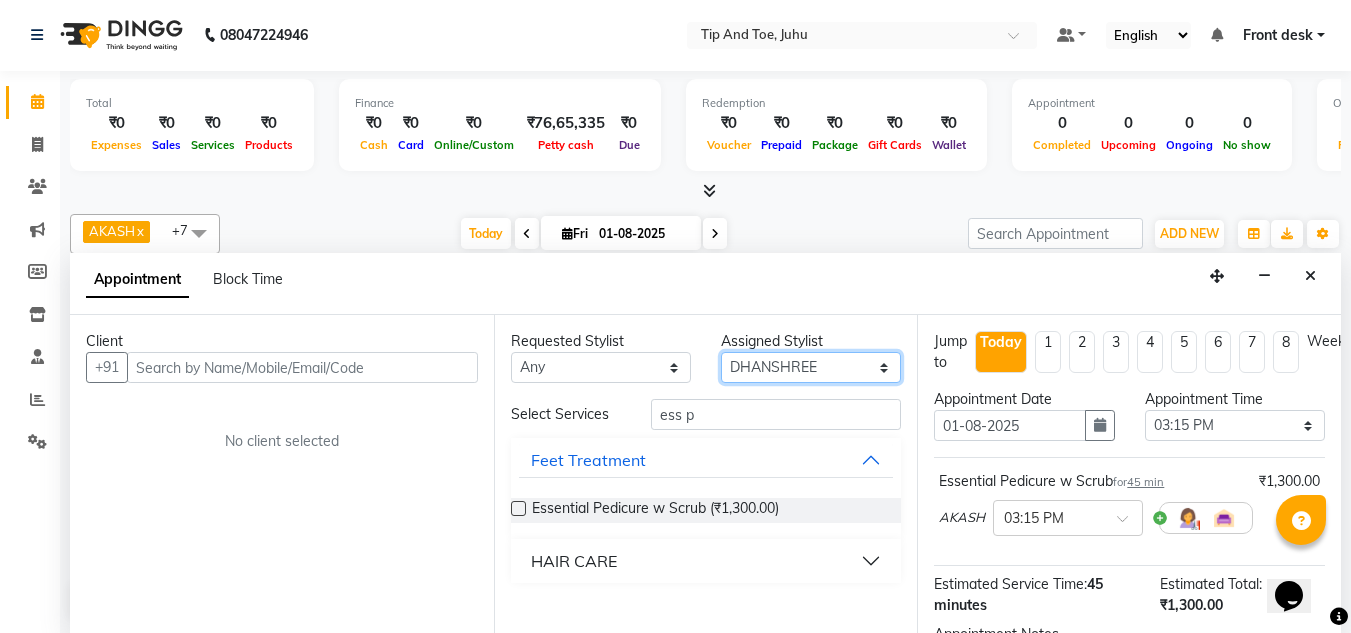 click on "Select ABIK AJAY UTKAR AKASH AKSHATA ARBAZ AZHAR BABU BILAL CHITRA DANISH DHANSHREE KEISHEEN KUMAR MOHSIN NIKHIL NISHANT POONAM RAHUL RICHION SADHNA SANJAY MAMA UJER VINITA" at bounding box center [811, 367] 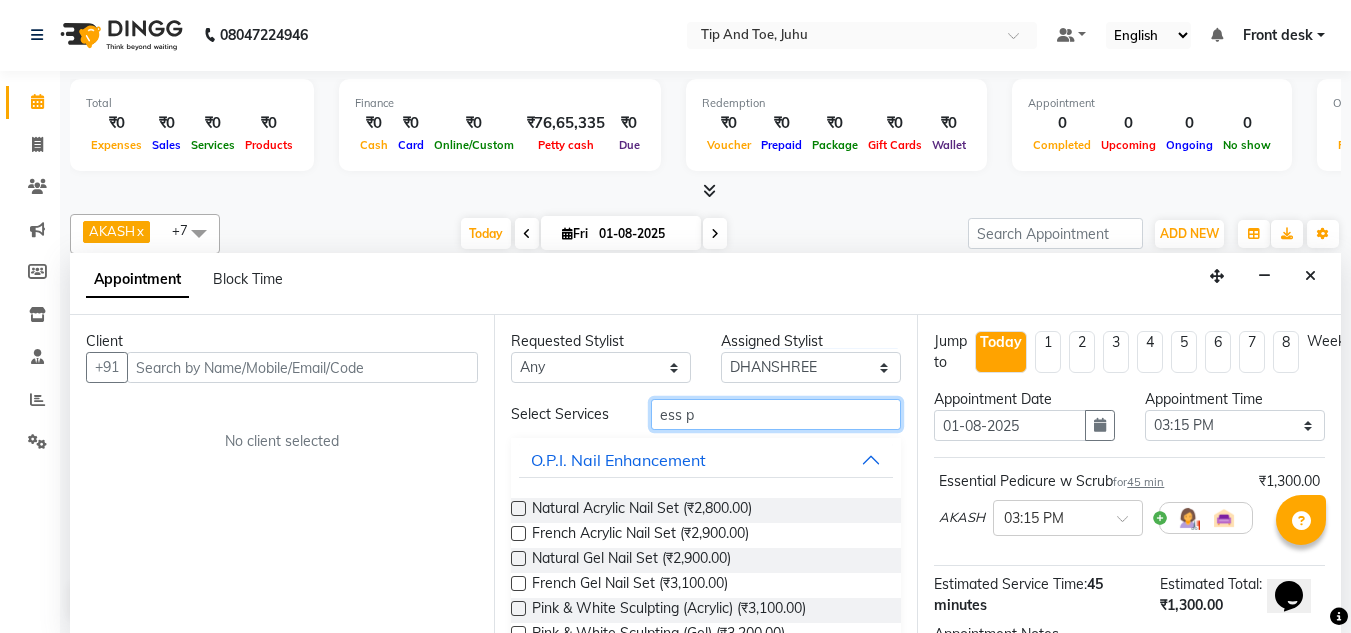 click on "ess p" at bounding box center [776, 414] 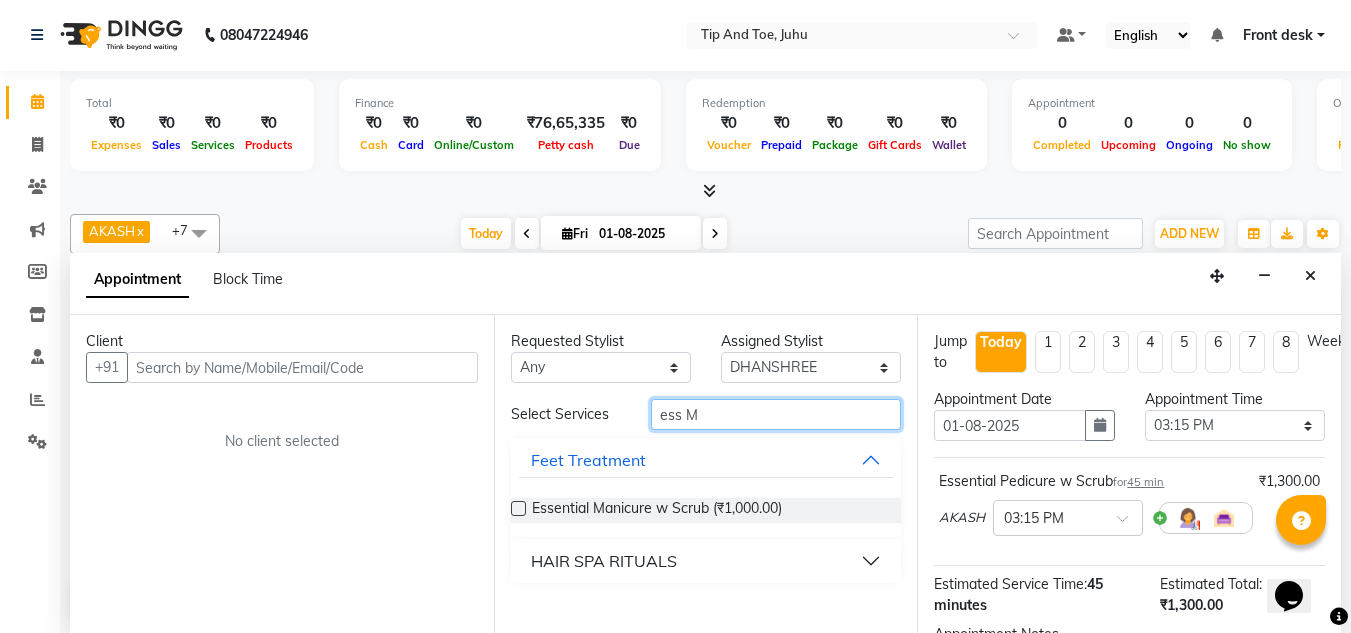 type on "ess M" 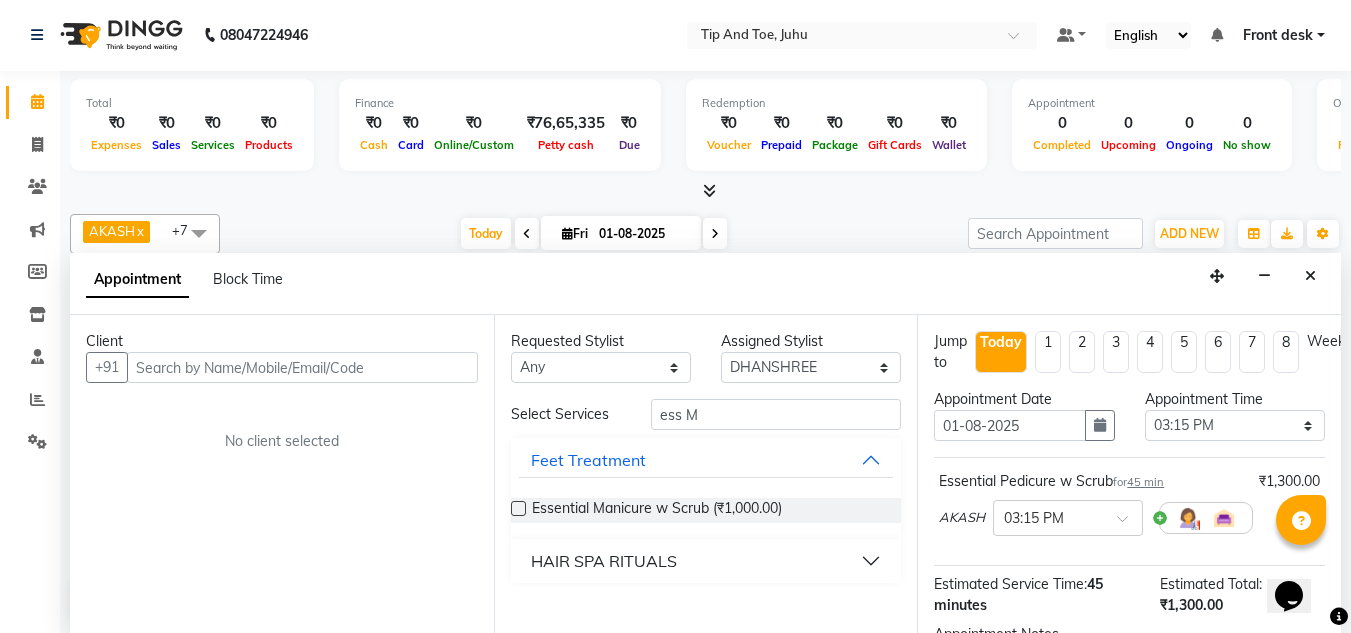 click at bounding box center [518, 508] 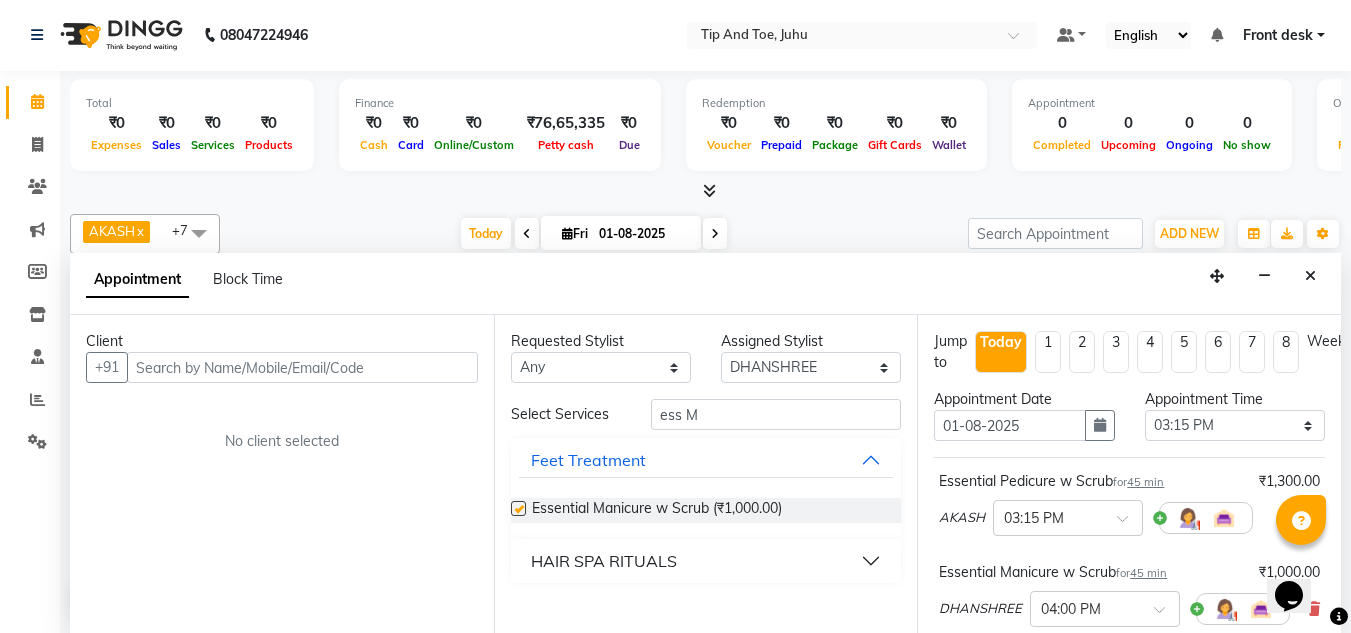 checkbox on "false" 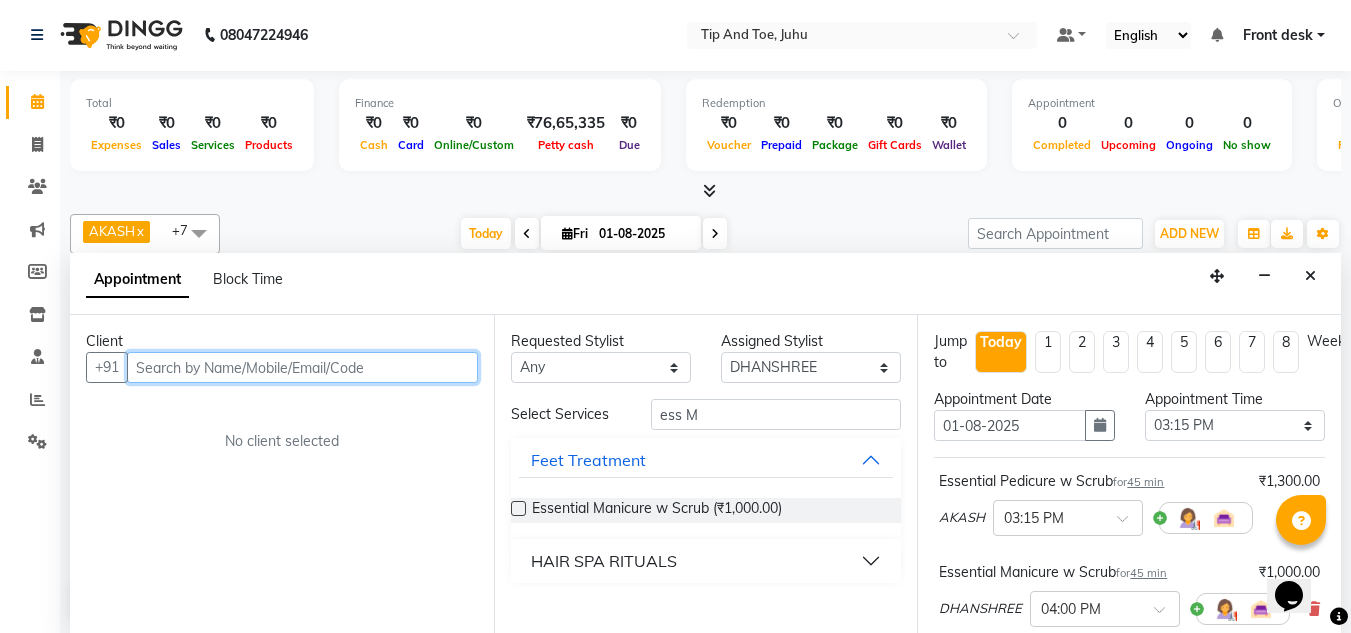 click at bounding box center (302, 367) 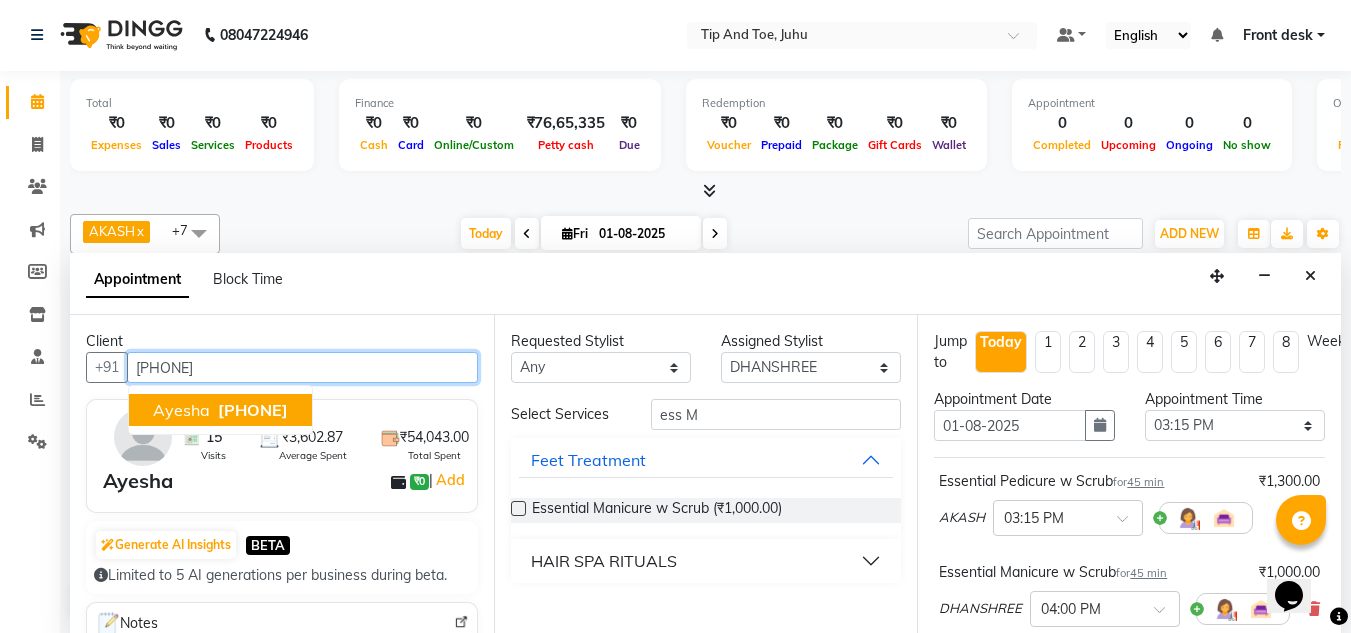 click on "[FIRST] [PHONE]" at bounding box center (220, 410) 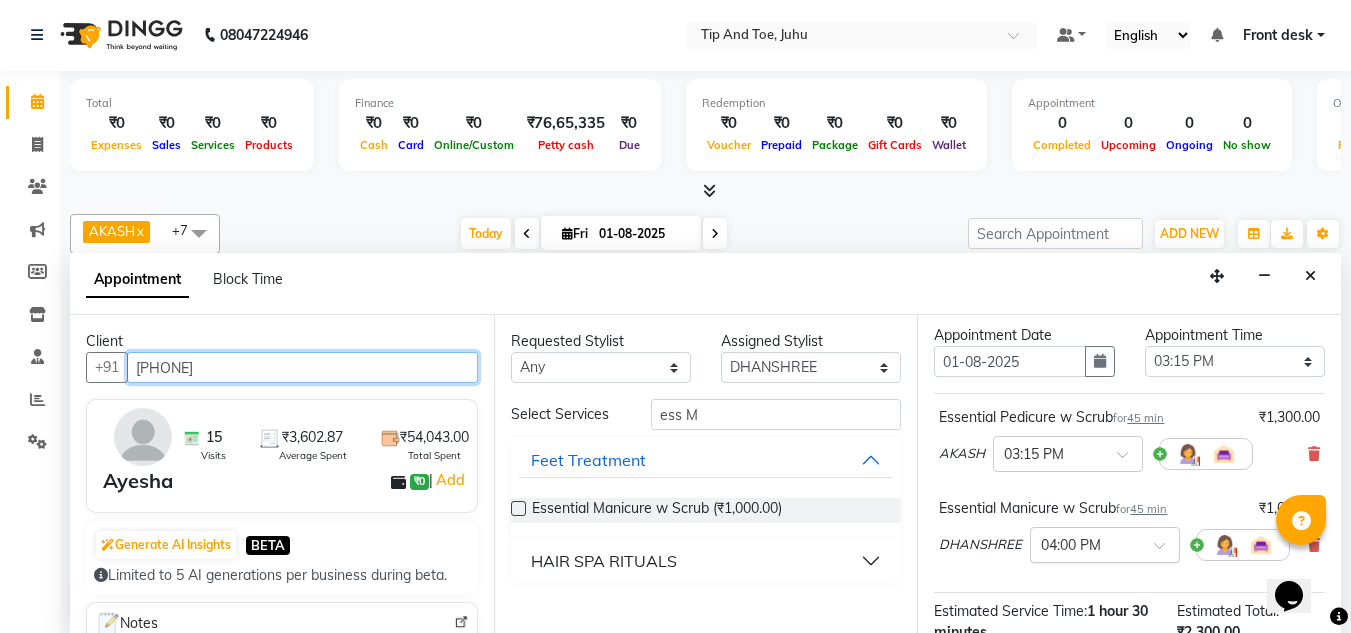 scroll, scrollTop: 100, scrollLeft: 0, axis: vertical 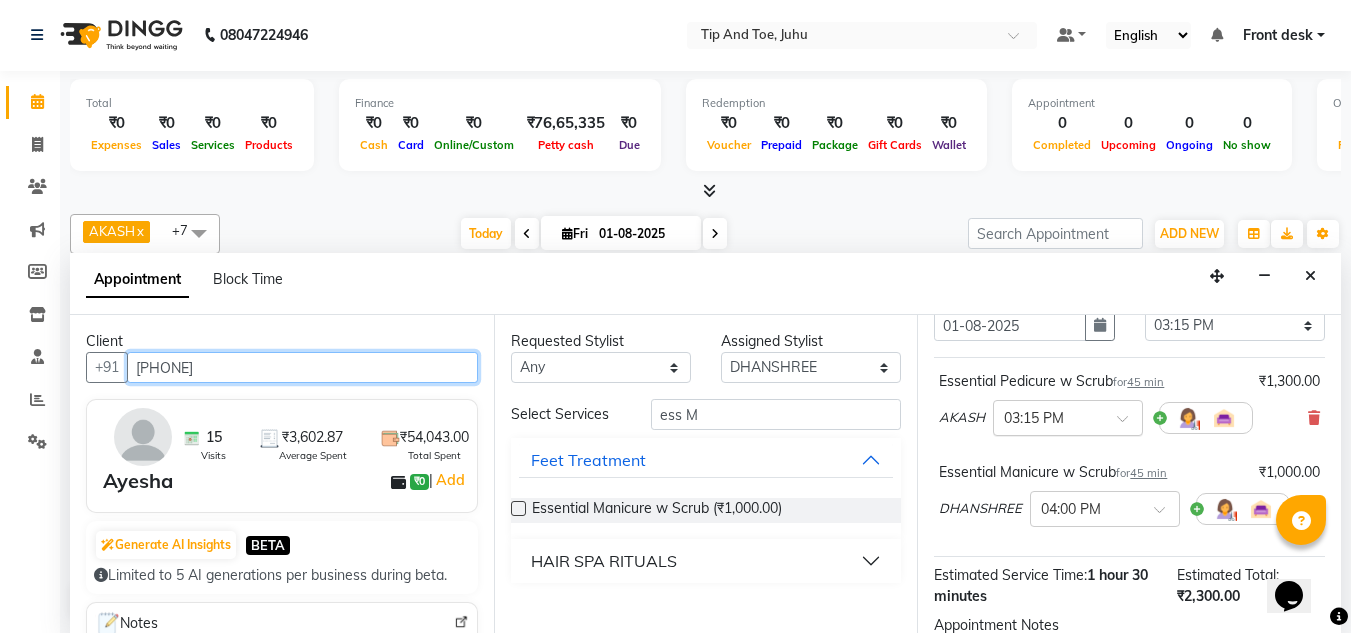 type on "[PHONE]" 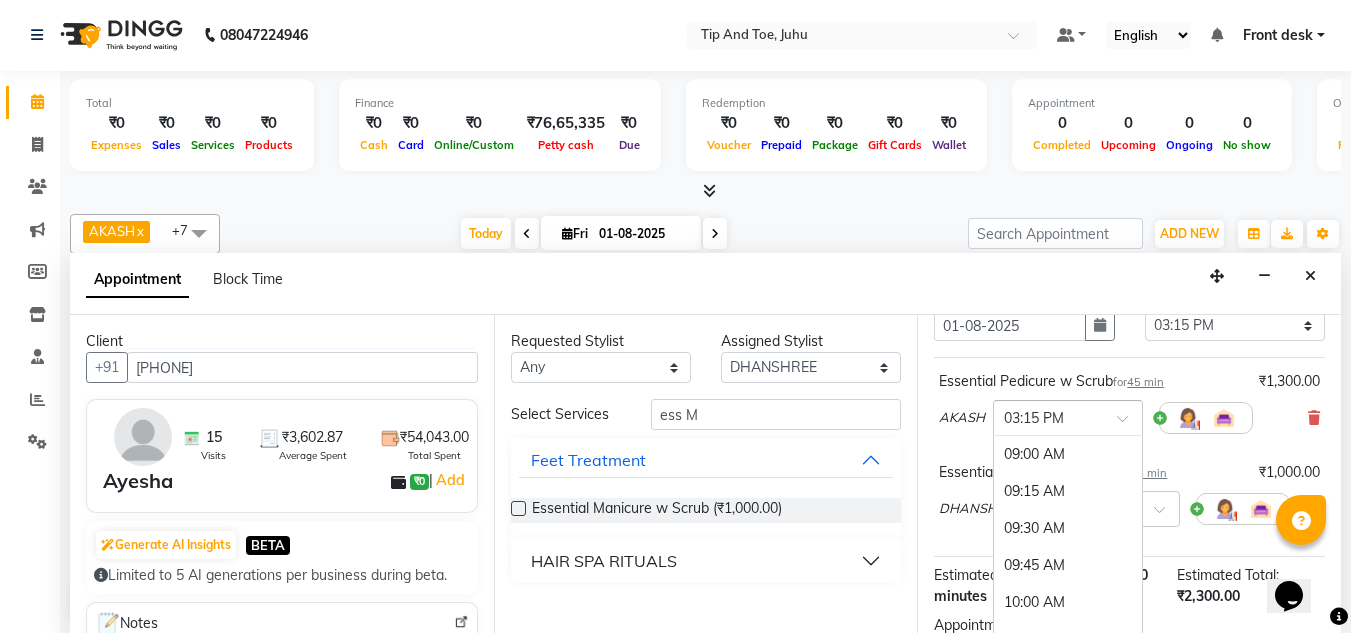 click at bounding box center [1129, 424] 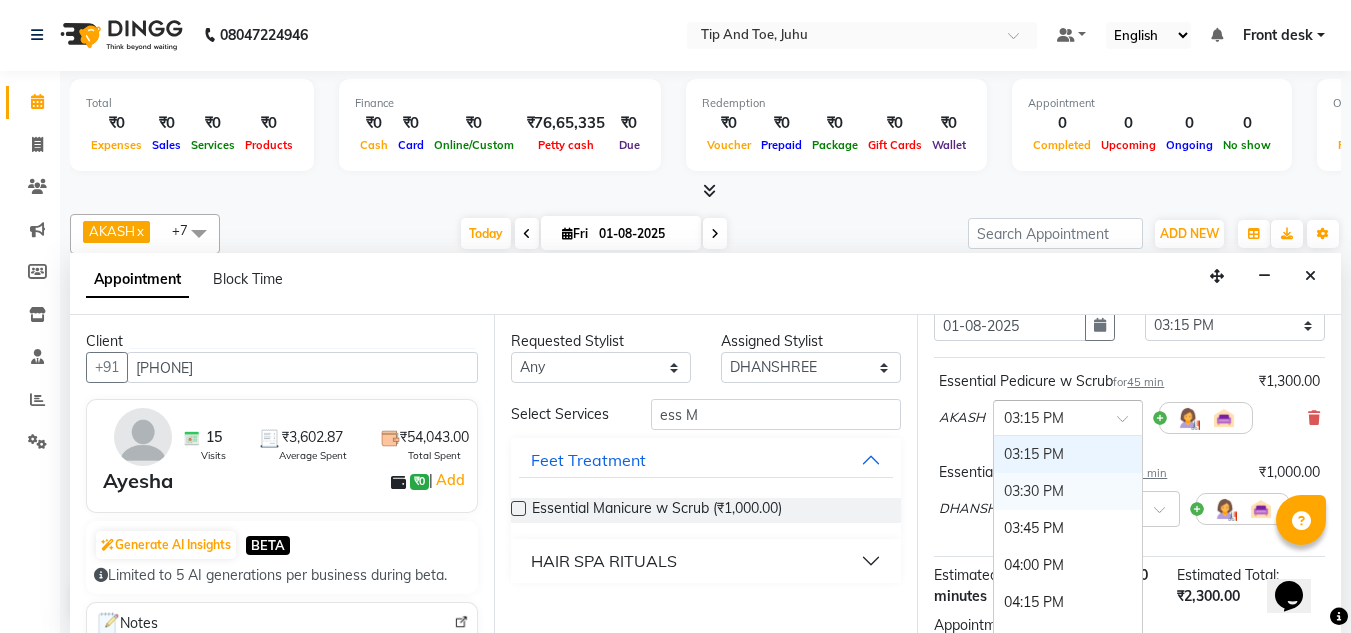 click on "03:30 PM" at bounding box center (1068, 491) 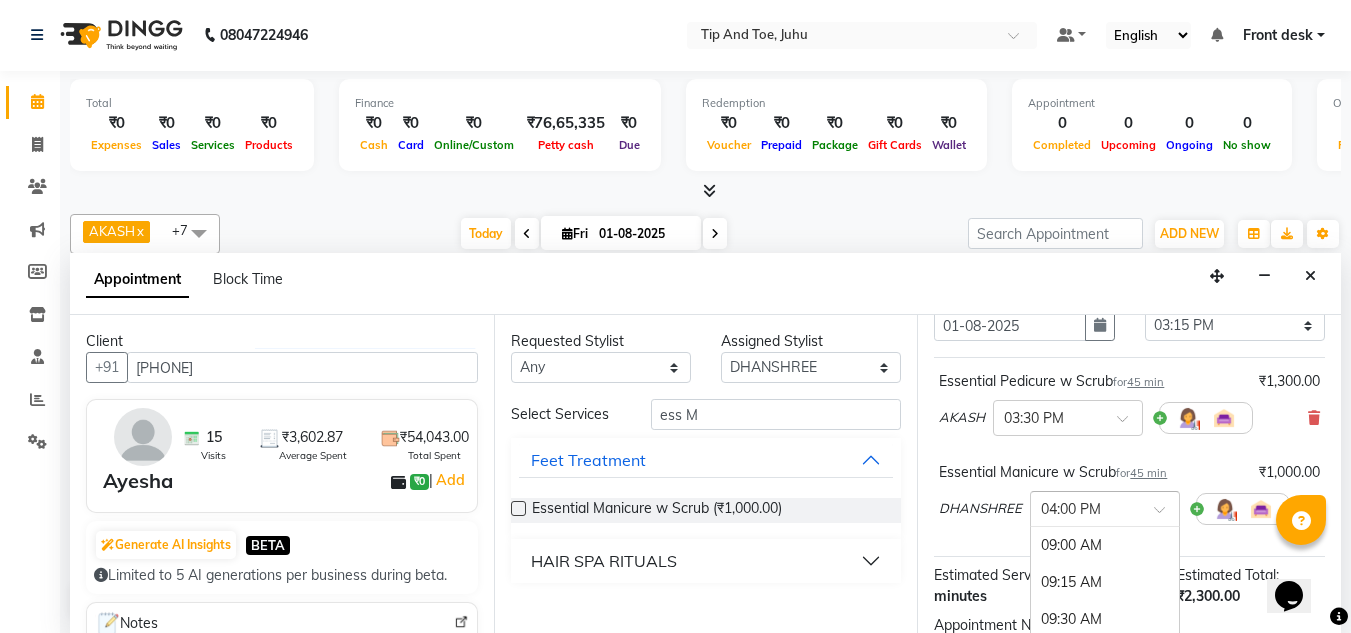 click at bounding box center (1105, 507) 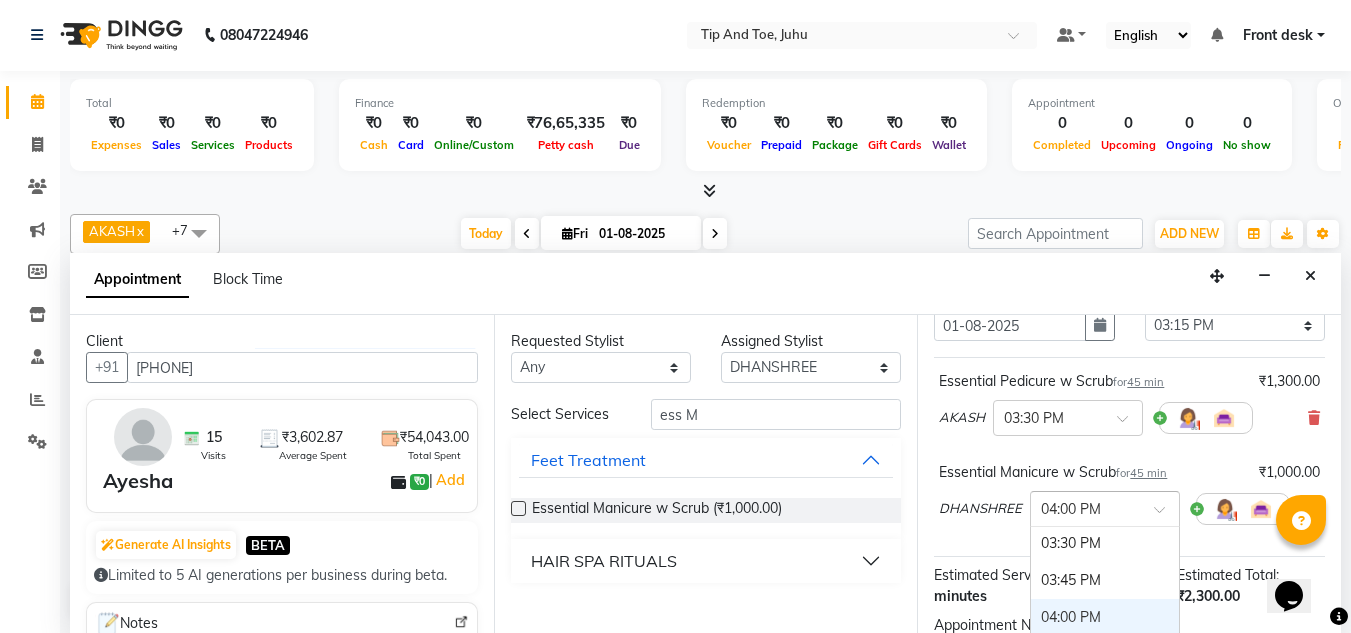 scroll, scrollTop: 956, scrollLeft: 0, axis: vertical 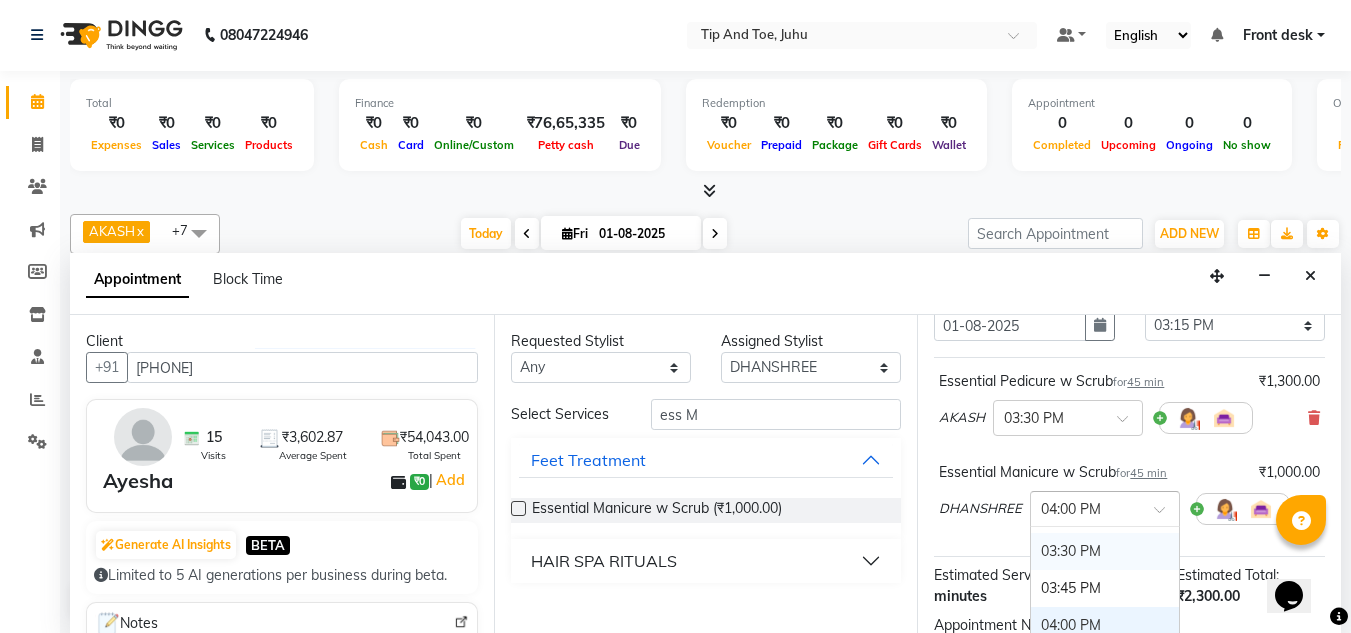 click on "03:30 PM" at bounding box center [1105, 551] 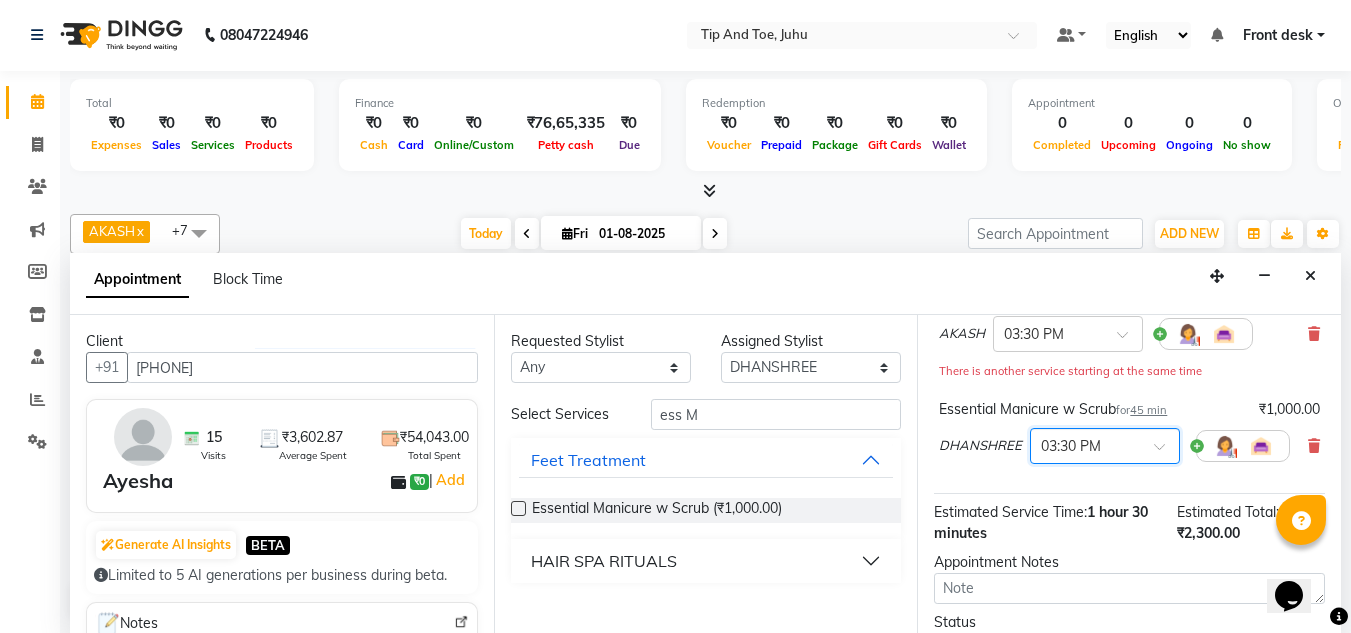 scroll, scrollTop: 356, scrollLeft: 0, axis: vertical 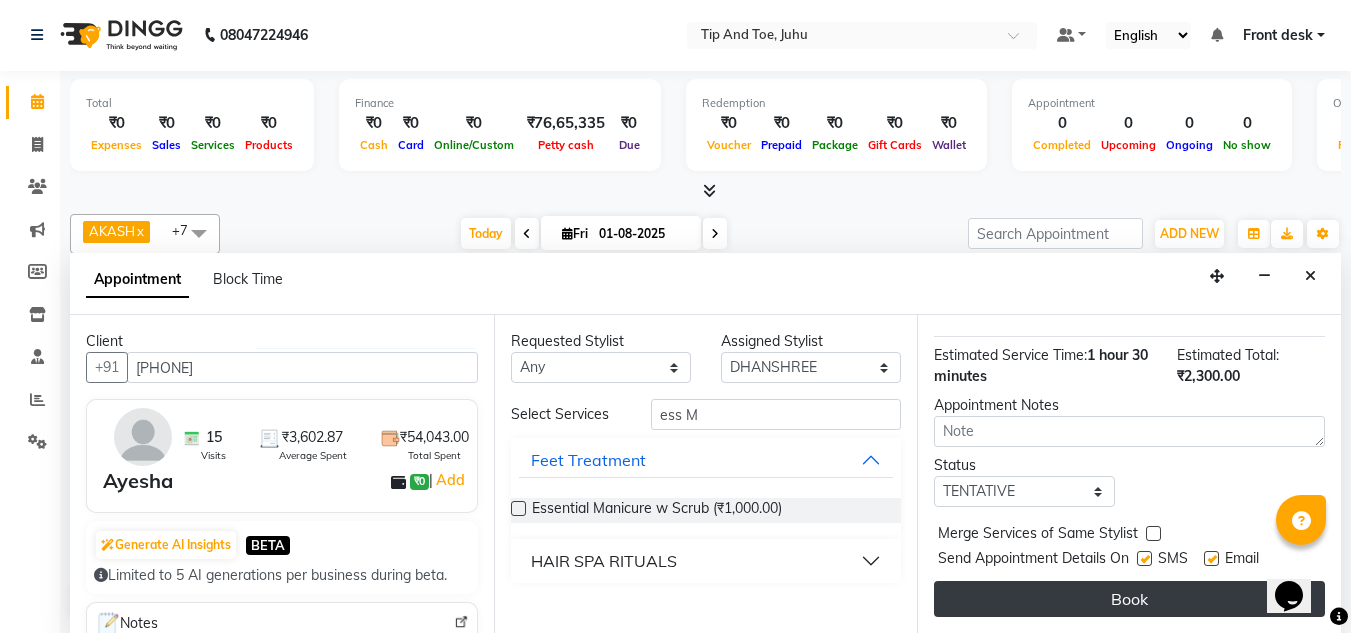 click on "Book" at bounding box center [1129, 599] 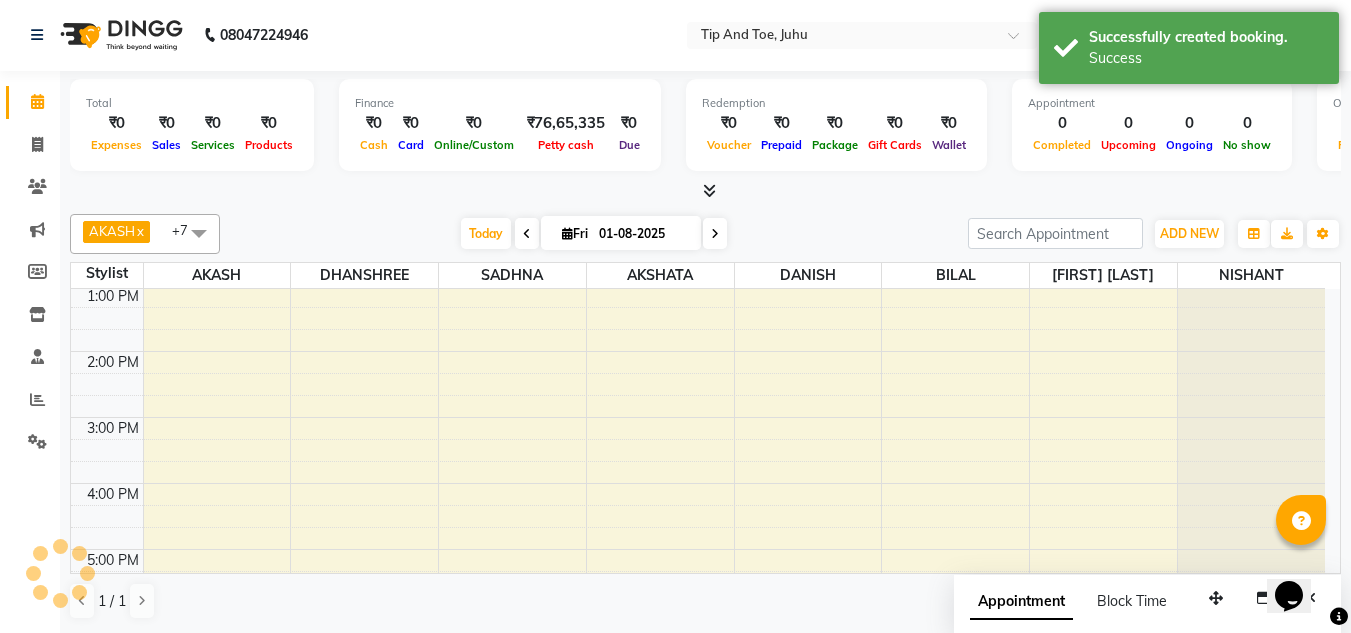 scroll, scrollTop: 0, scrollLeft: 0, axis: both 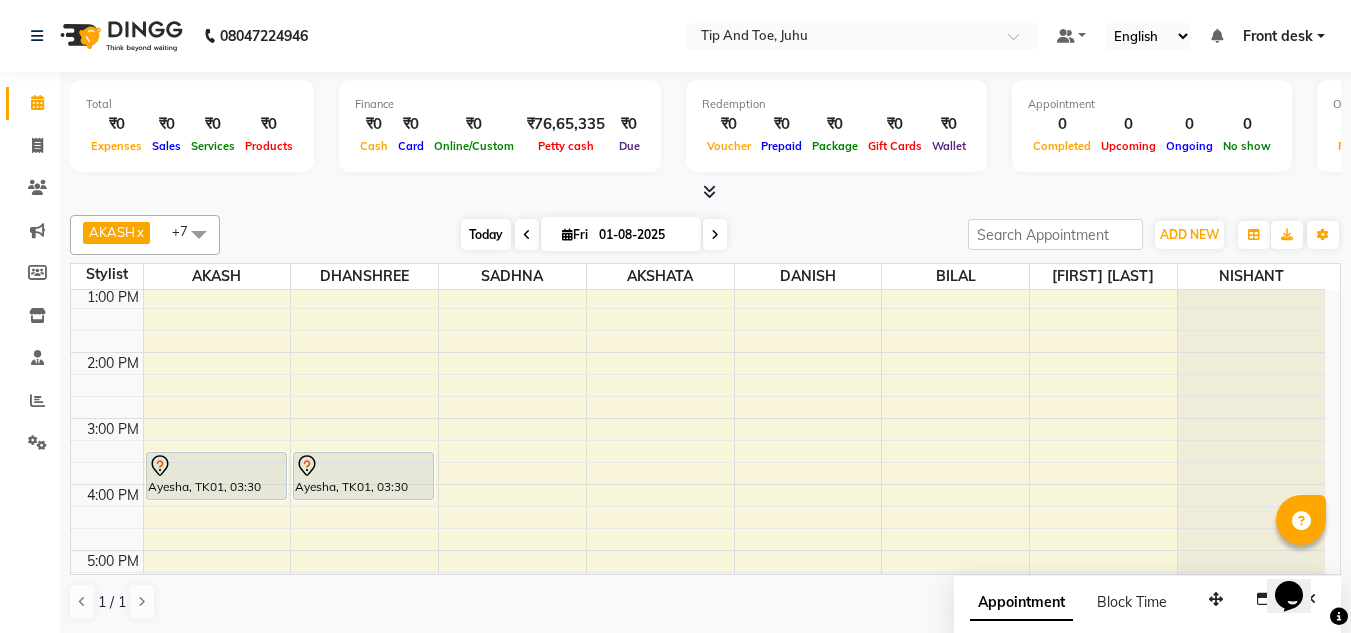 click on "Today" at bounding box center (486, 234) 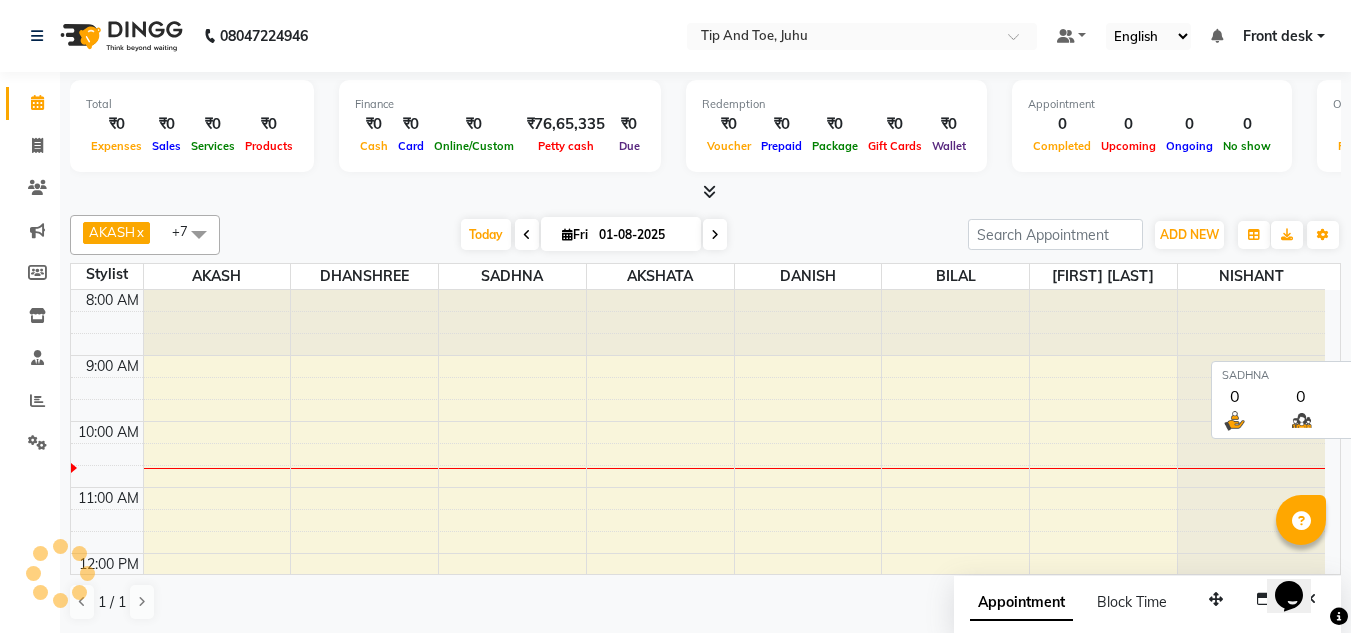 scroll, scrollTop: 133, scrollLeft: 0, axis: vertical 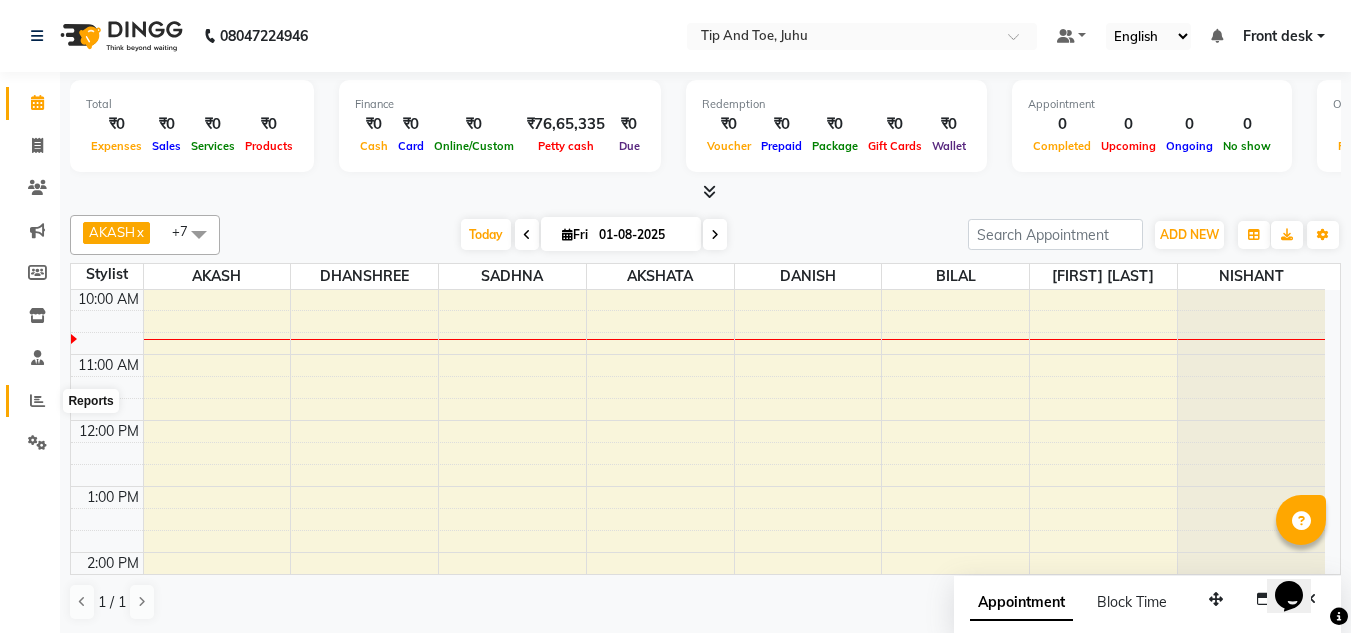 click 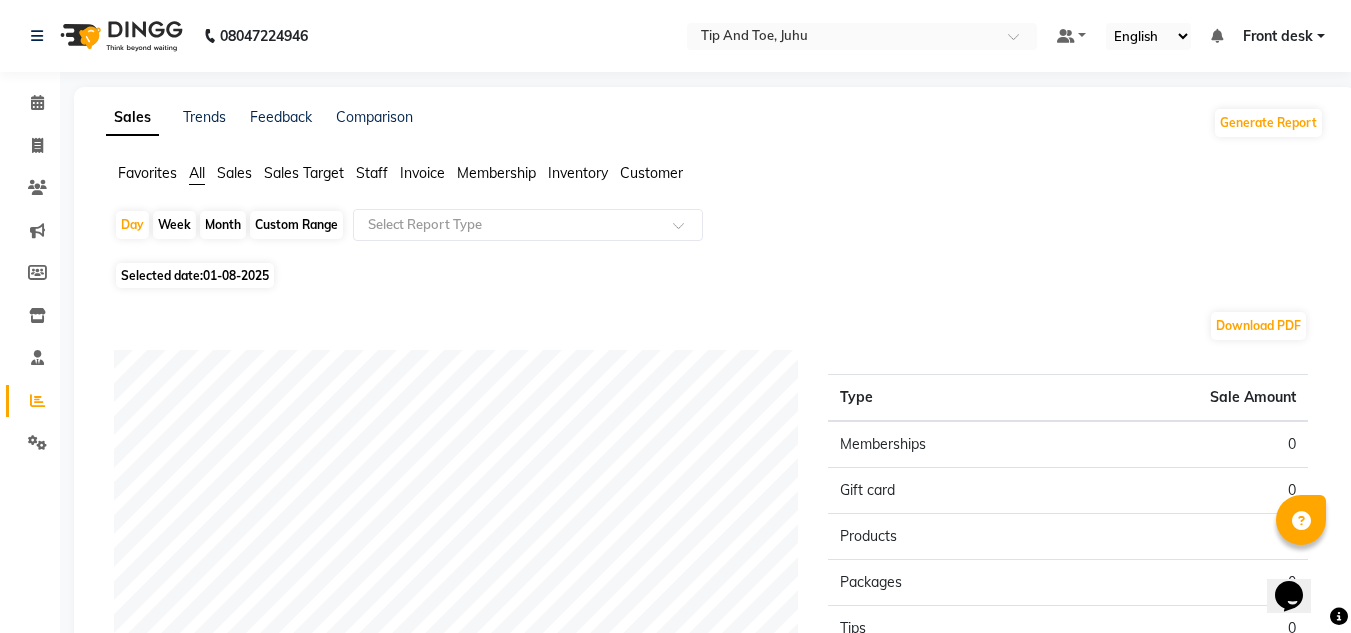 click on "Staff" 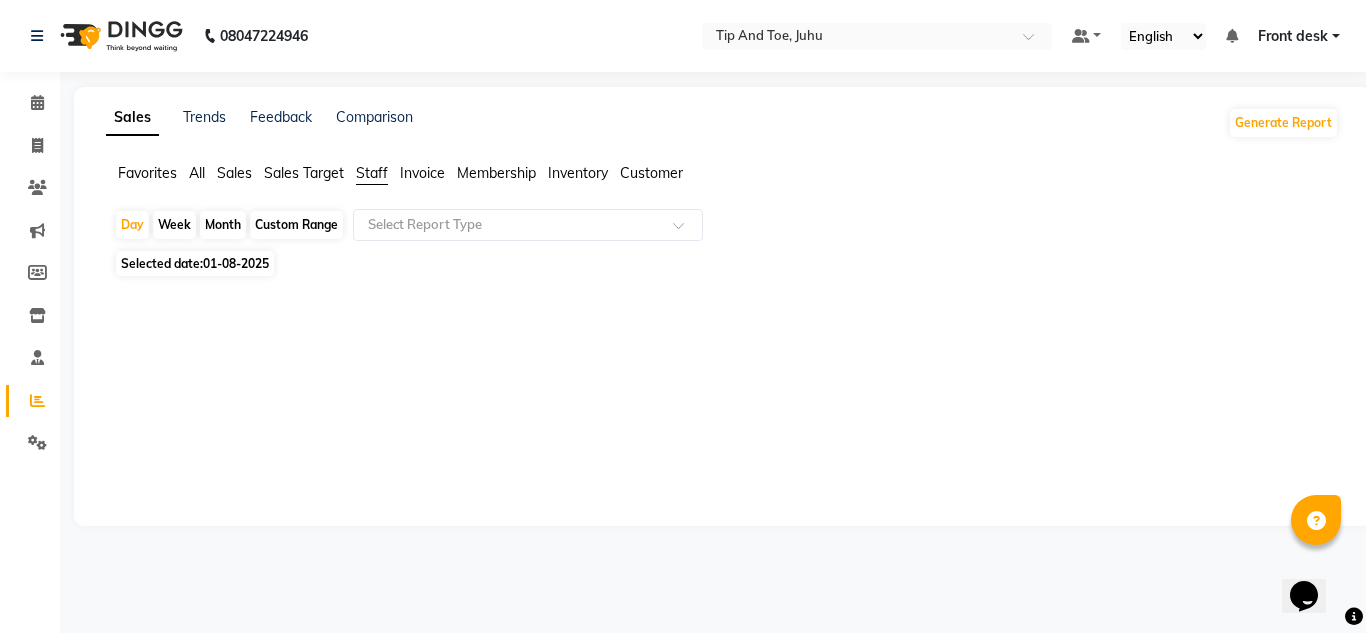 click on "Custom Range" 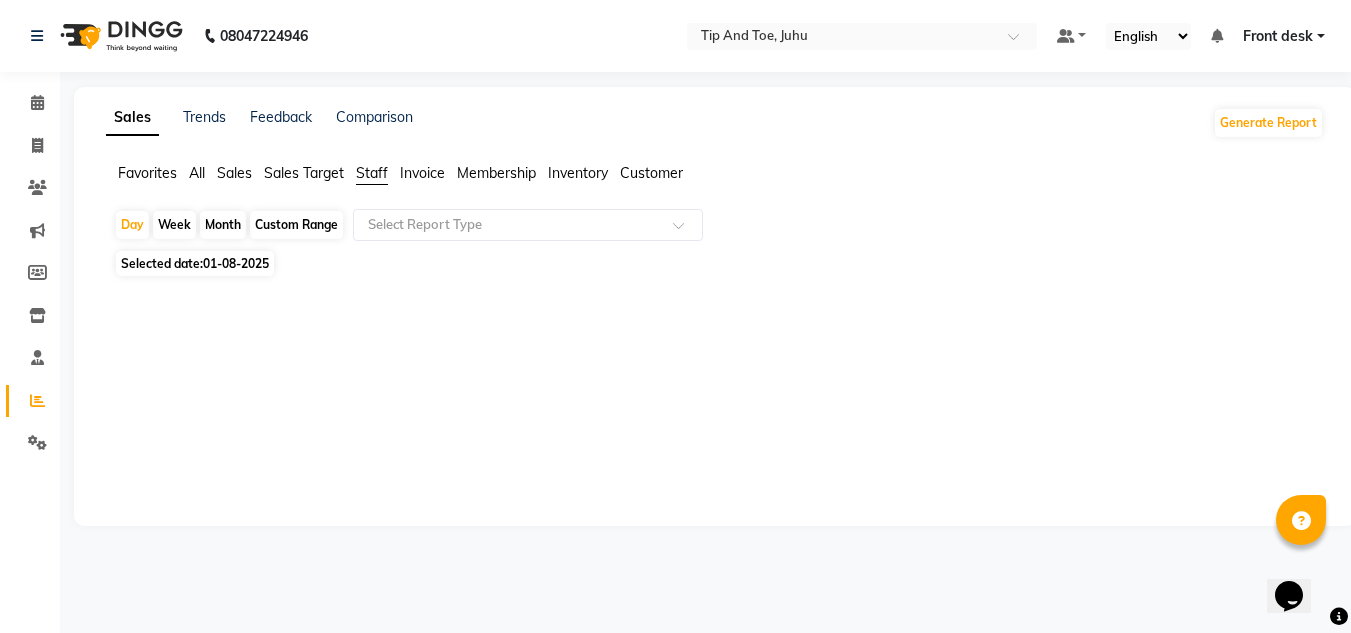 select on "8" 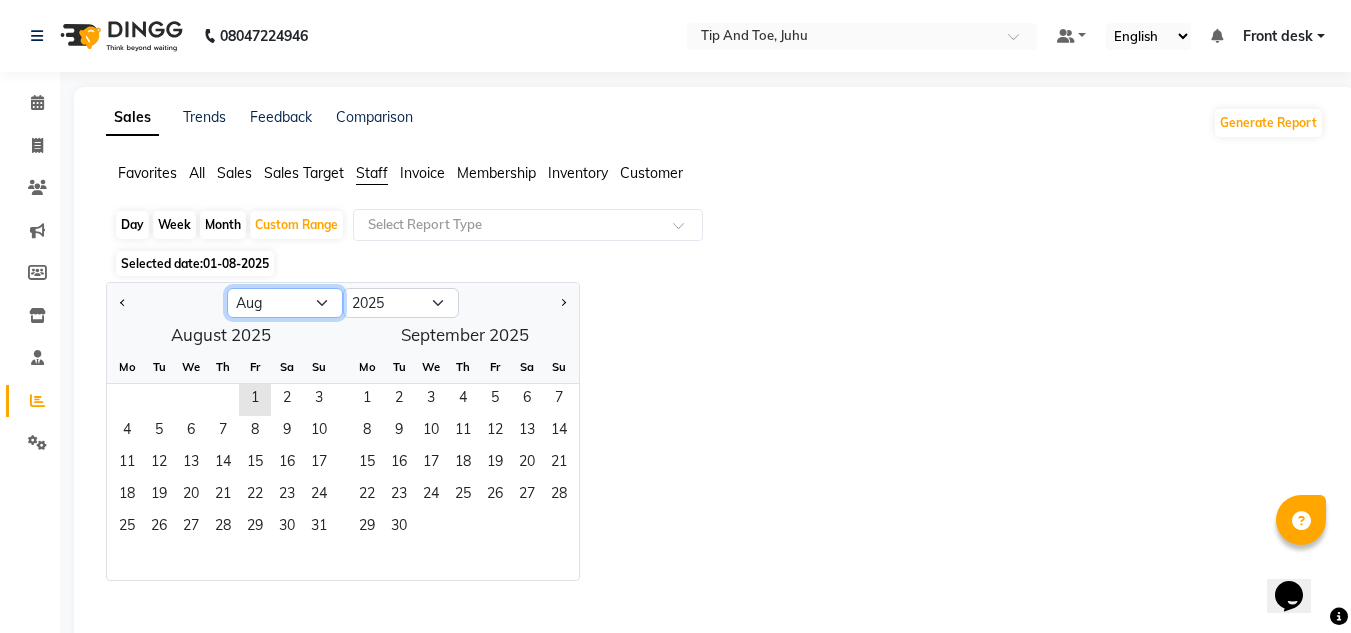 click on "Jan Feb Mar Apr May Jun Jul Aug Sep Oct Nov Dec" 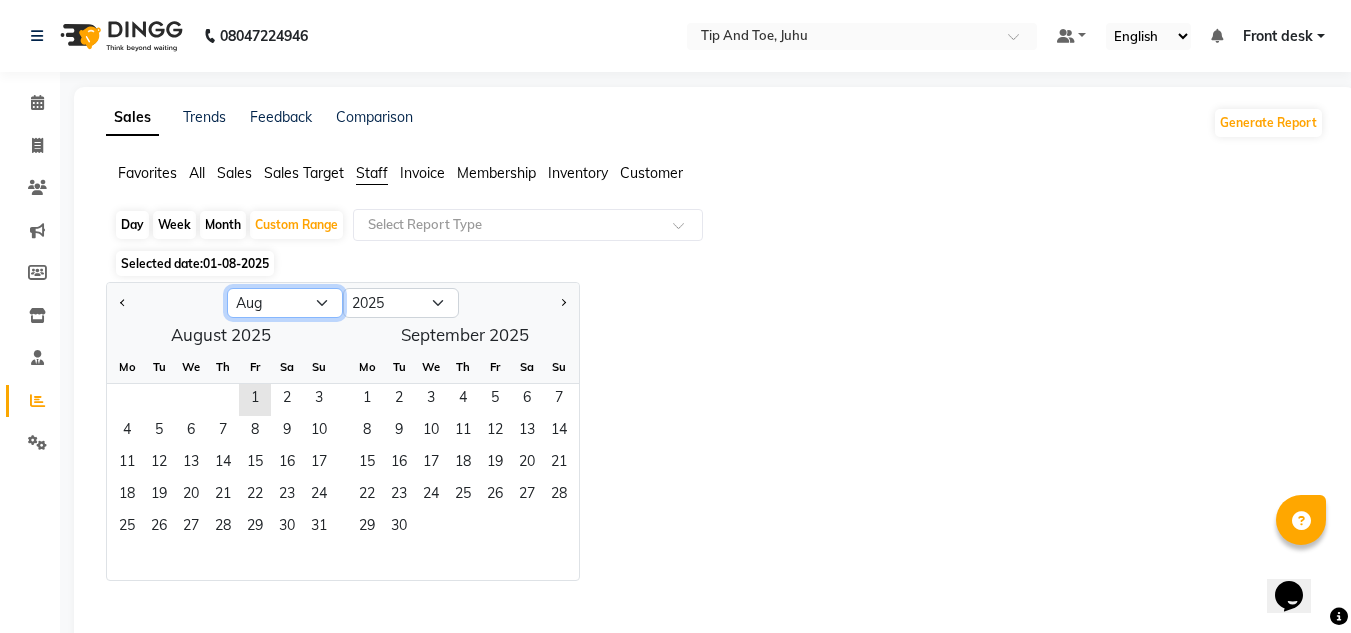 select on "7" 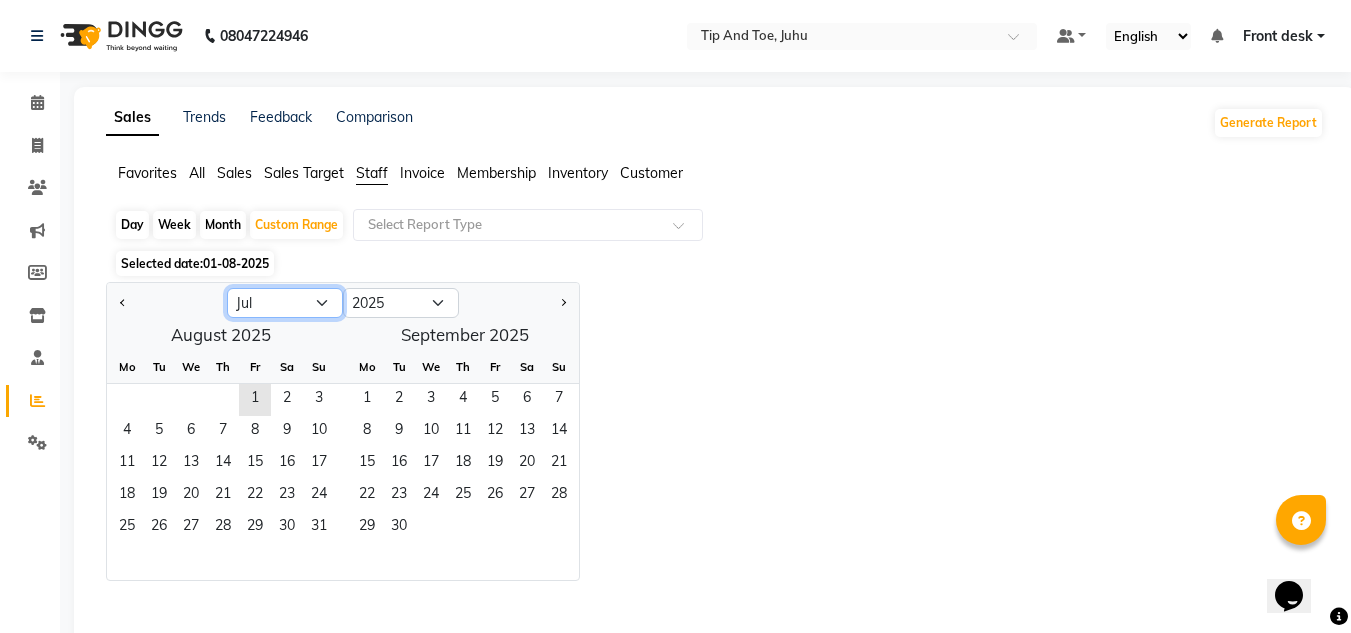 click on "Jan Feb Mar Apr May Jun Jul Aug Sep Oct Nov Dec" 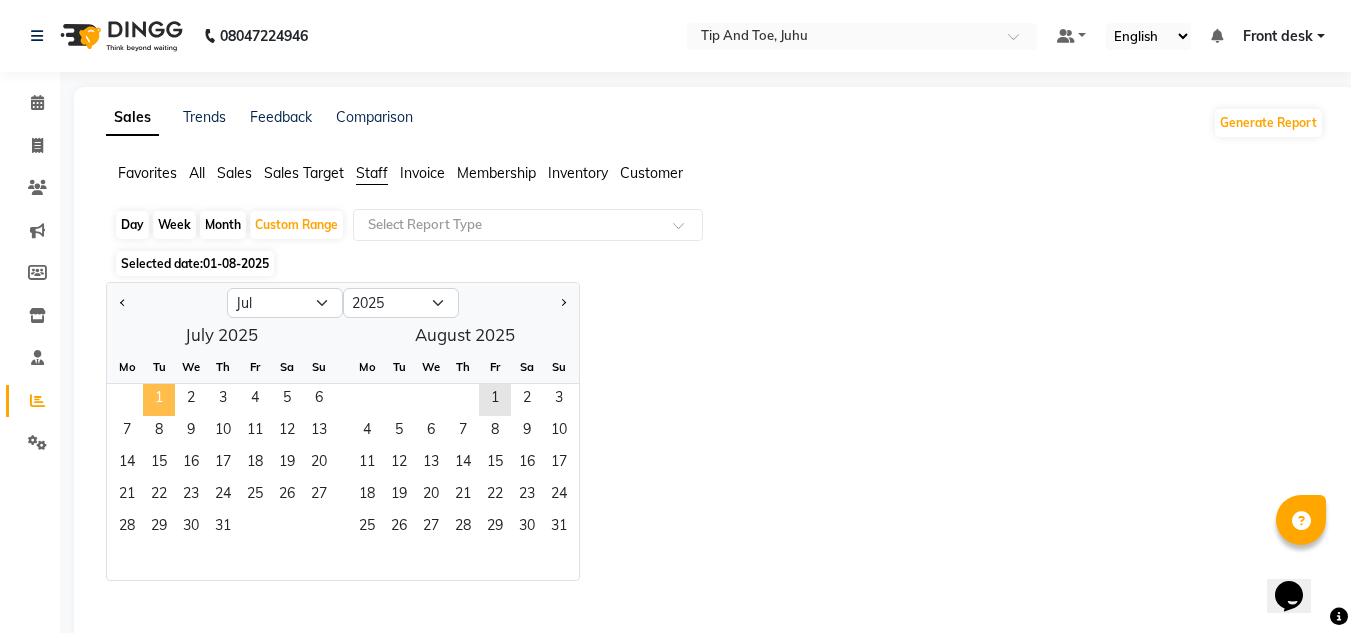 click on "1" 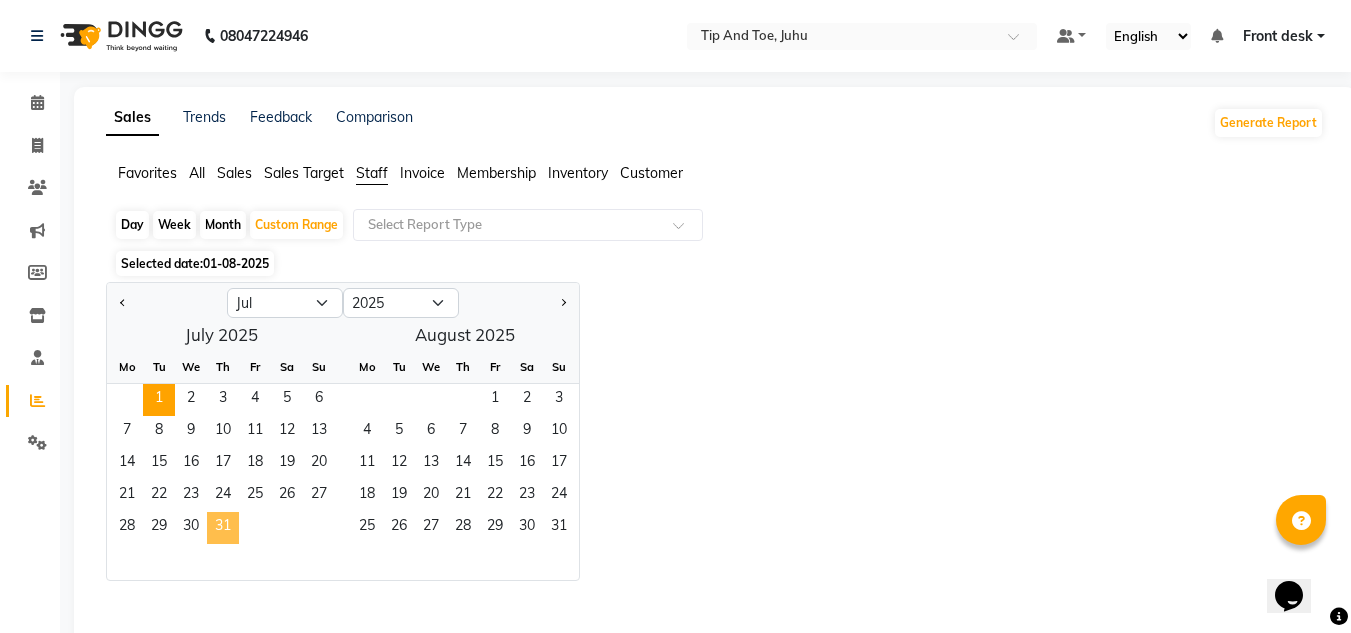click on "31" 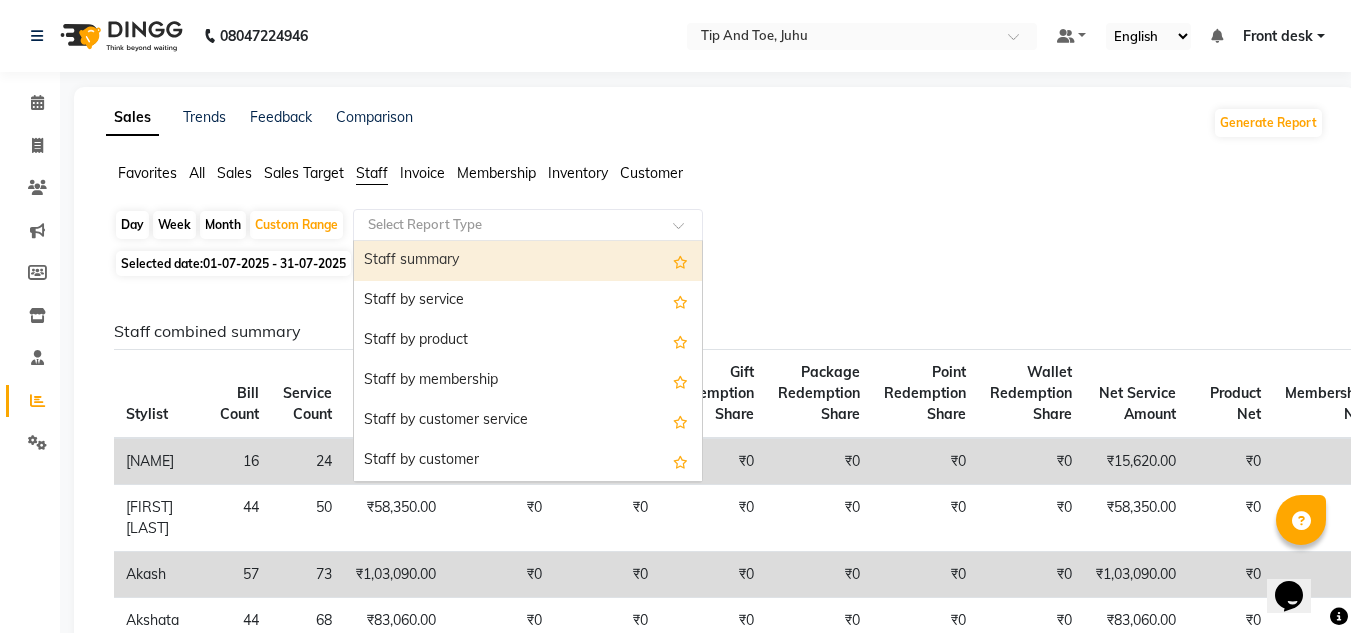 click 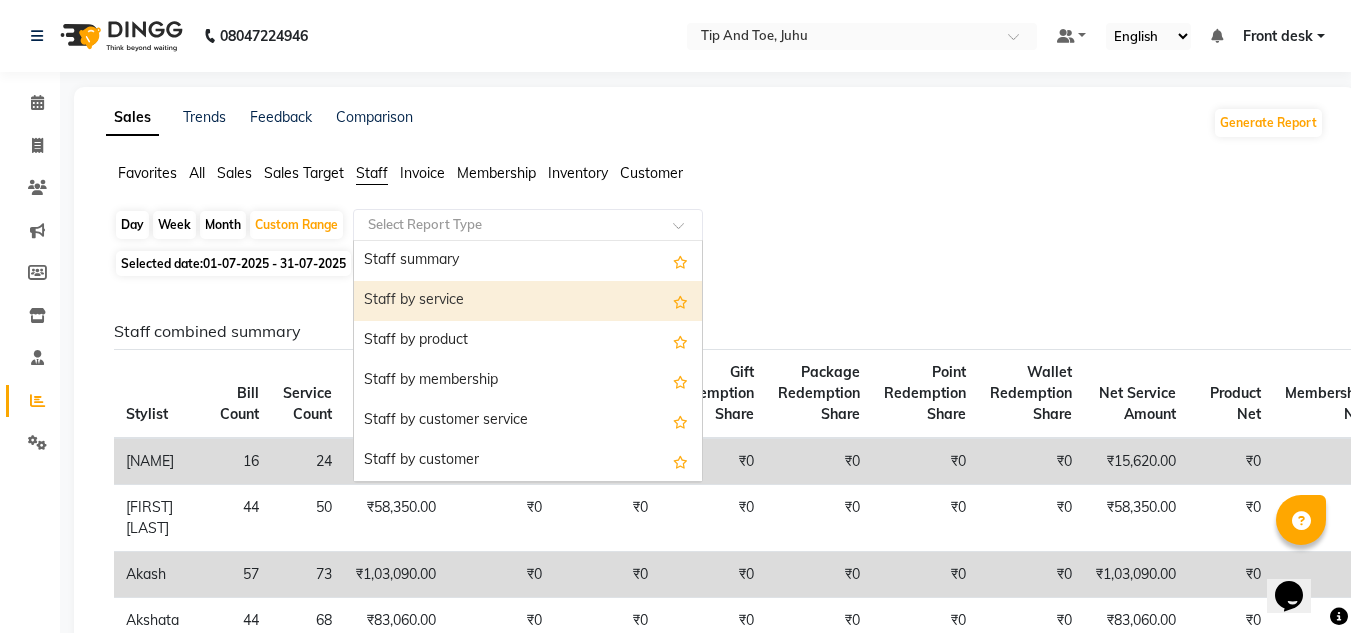 click on "Staff by service" at bounding box center (528, 301) 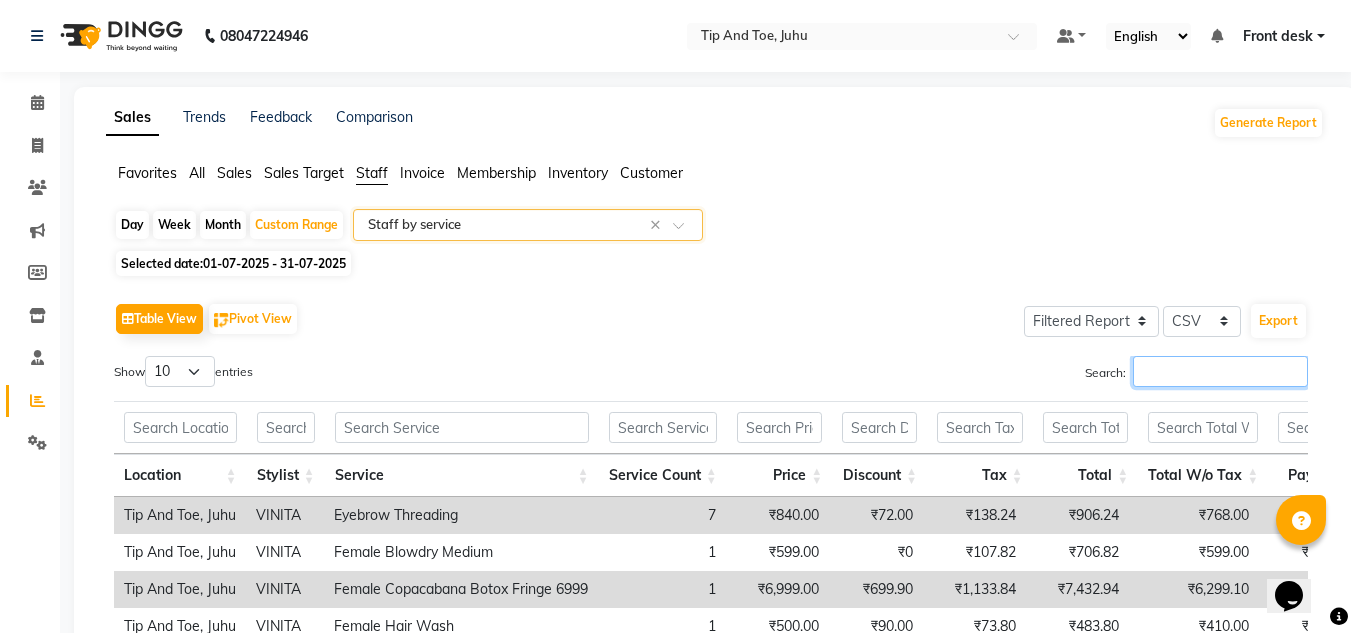 click on "Search:" at bounding box center [1220, 371] 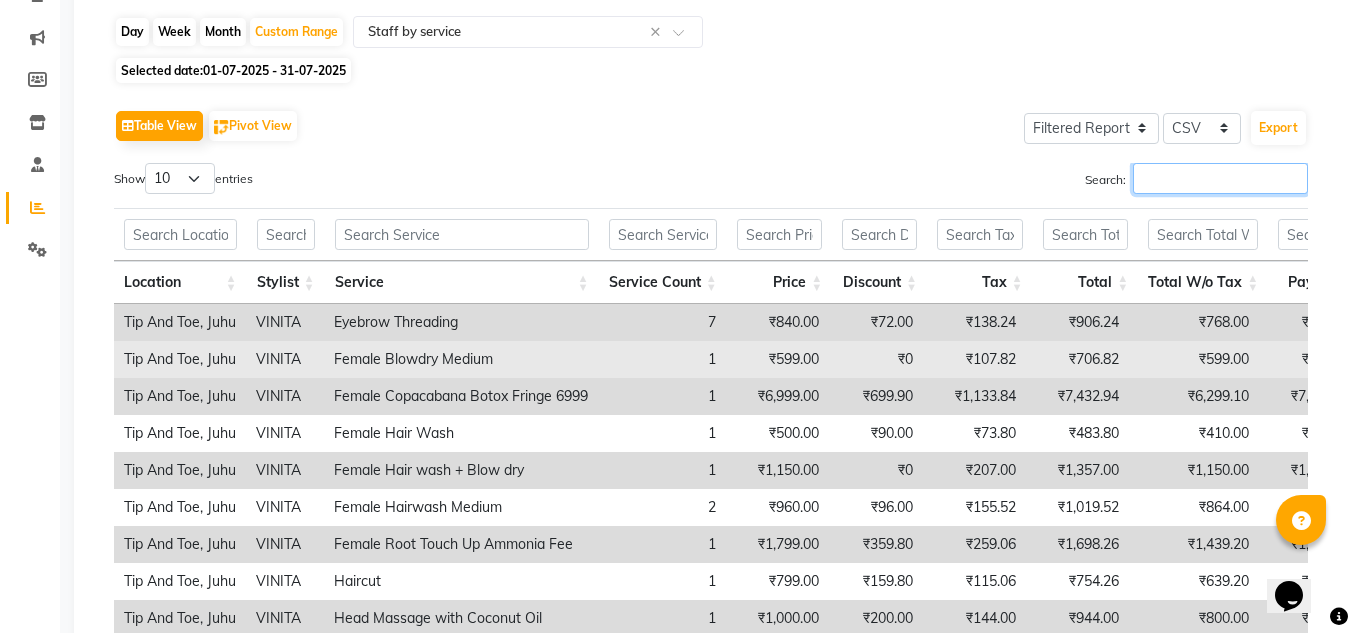 scroll, scrollTop: 200, scrollLeft: 0, axis: vertical 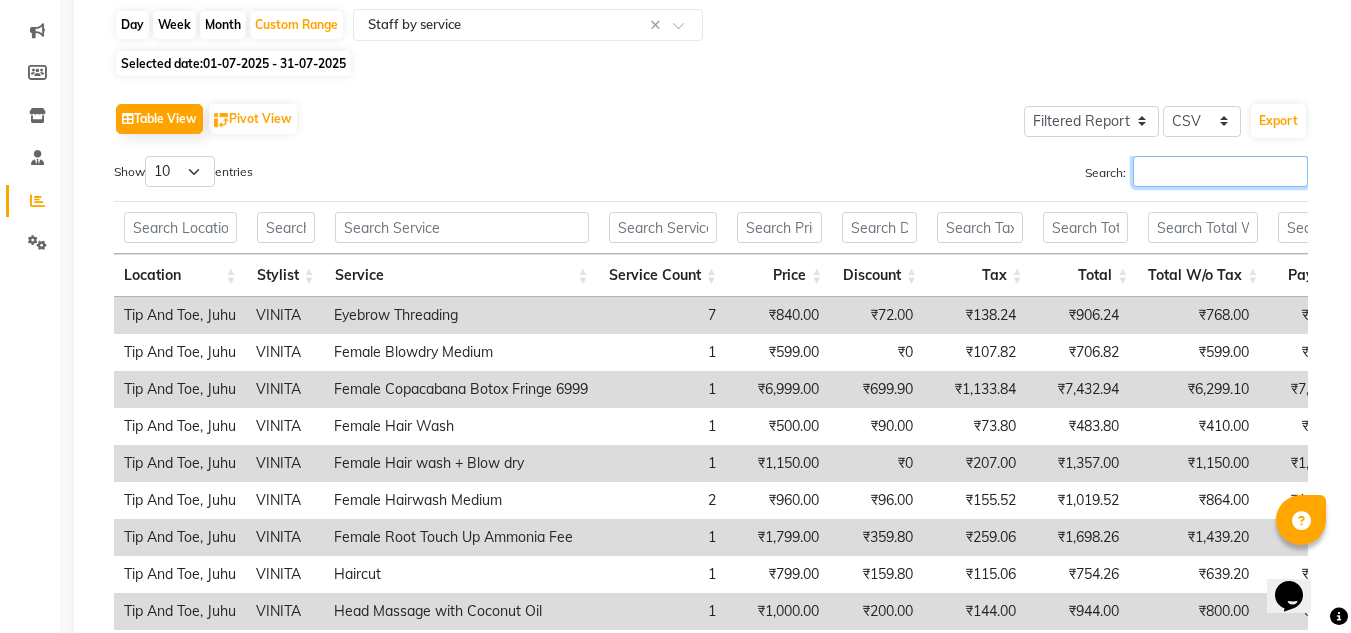 click on "Search:" at bounding box center [1220, 171] 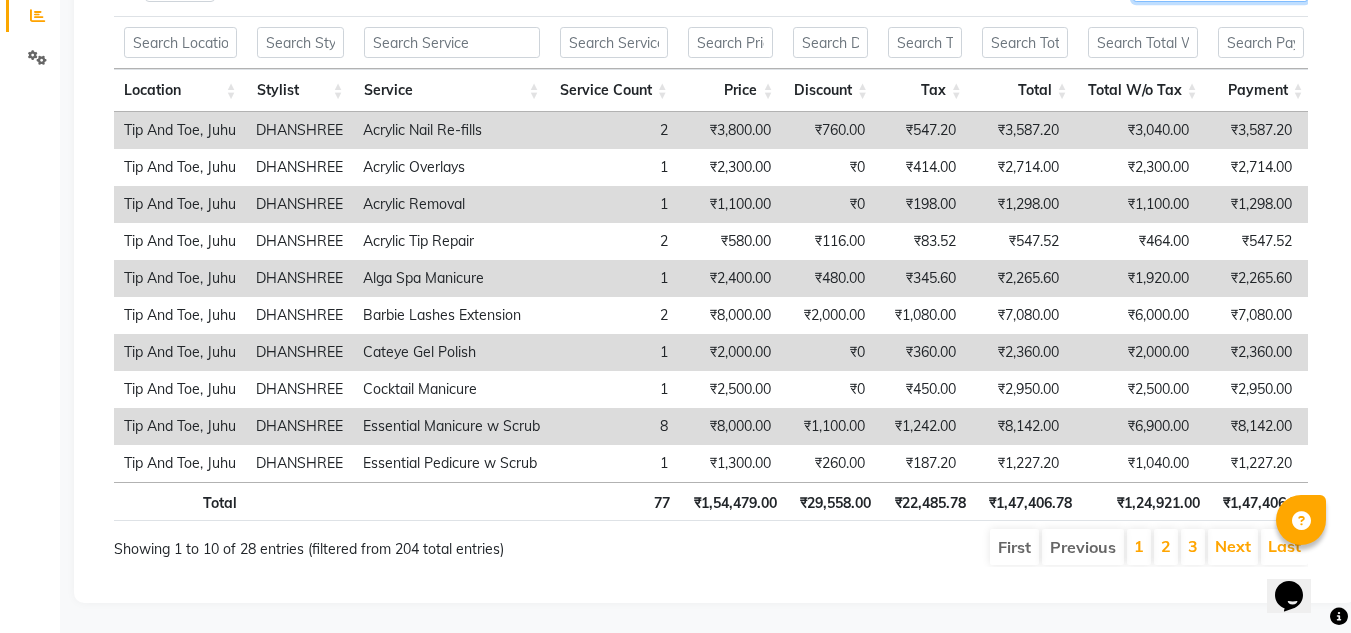 scroll, scrollTop: 386, scrollLeft: 0, axis: vertical 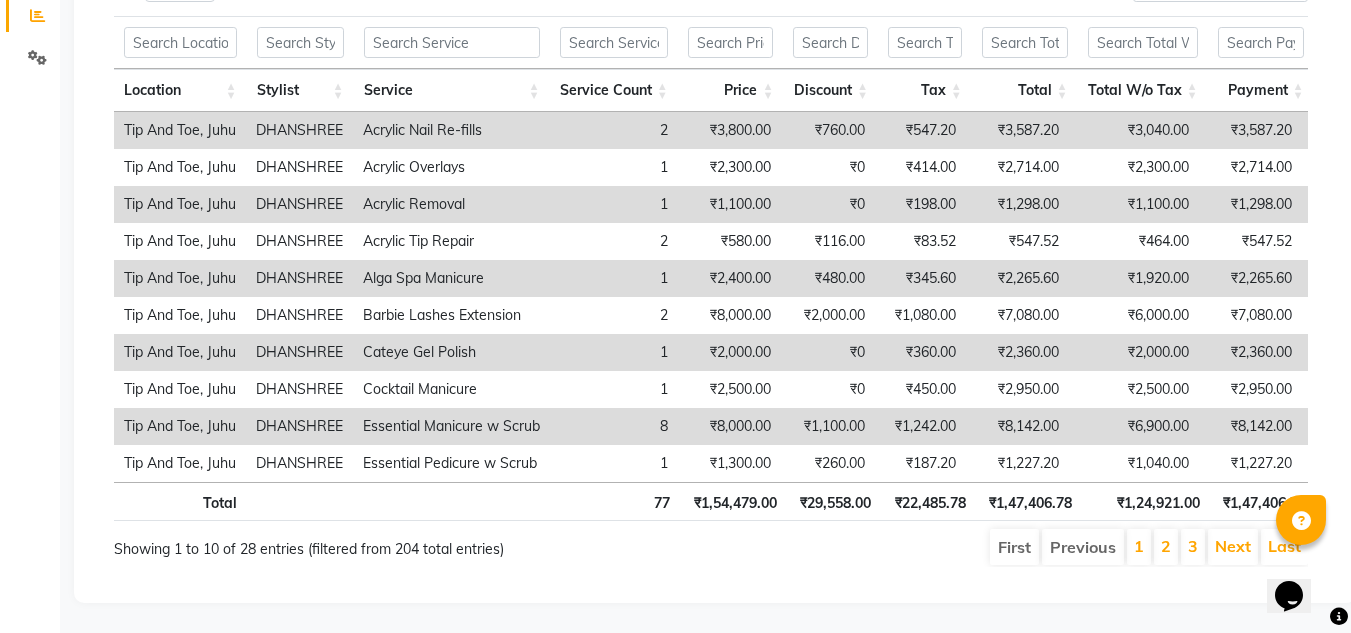 click on "2" at bounding box center (1166, 547) 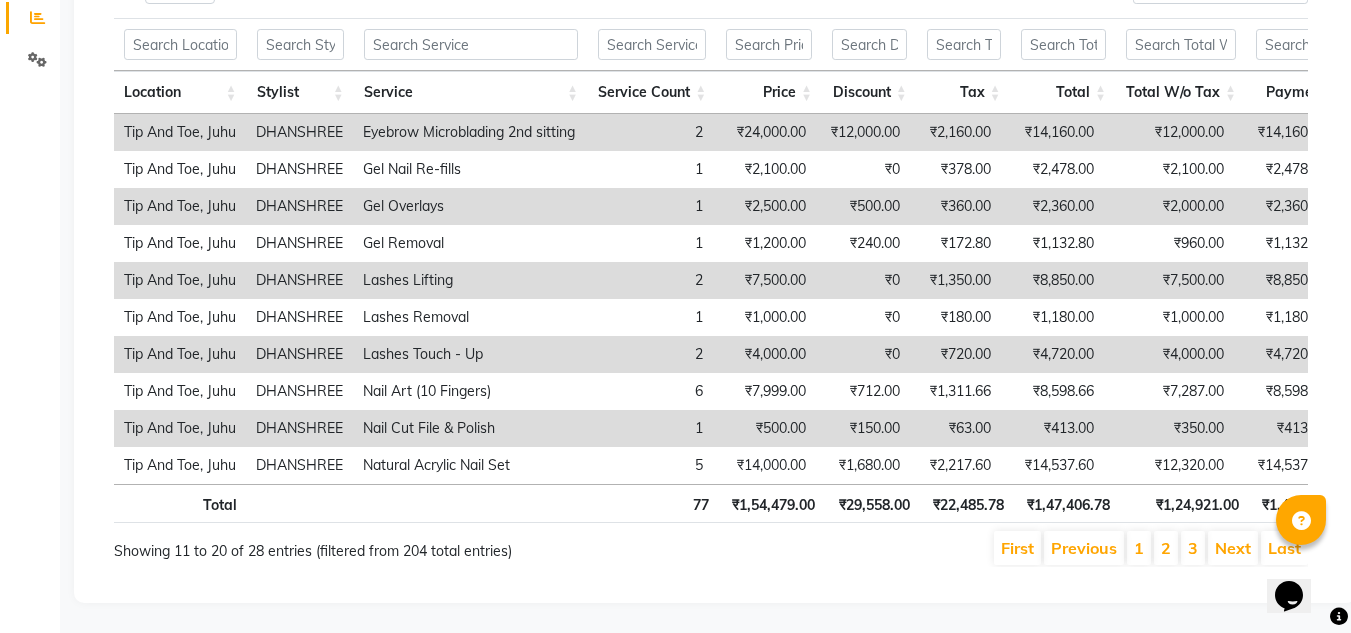 scroll, scrollTop: 0, scrollLeft: 326, axis: horizontal 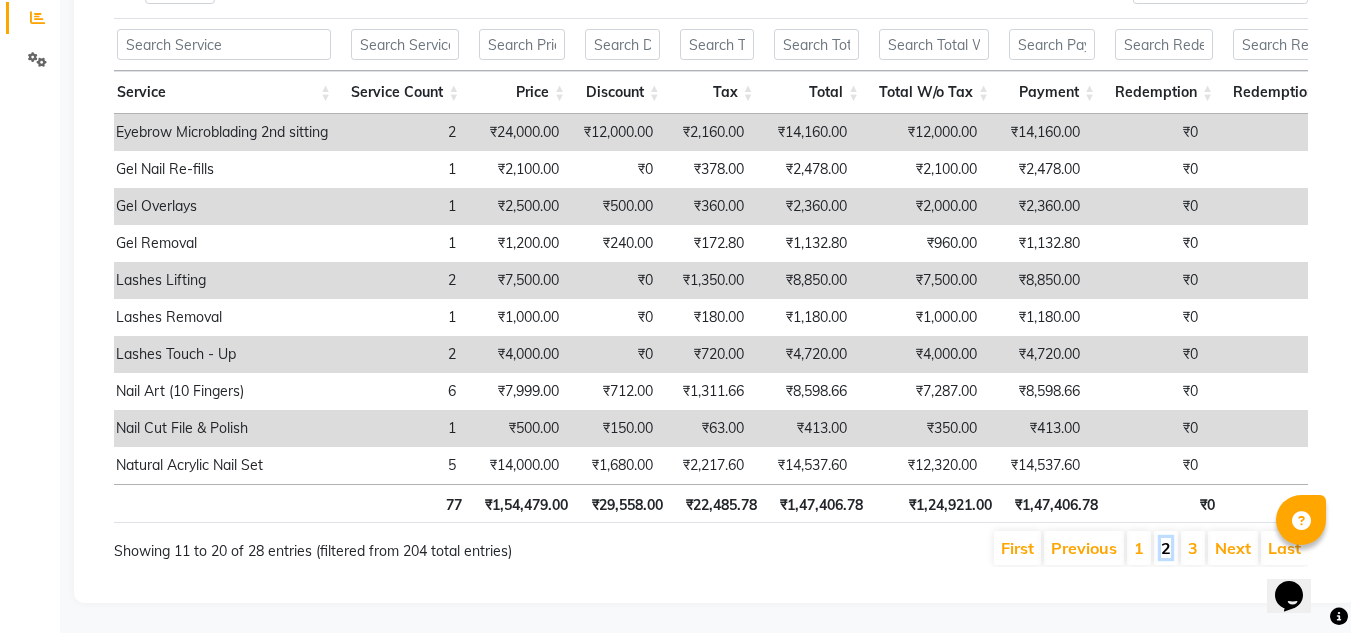 click on "2" at bounding box center [1166, 548] 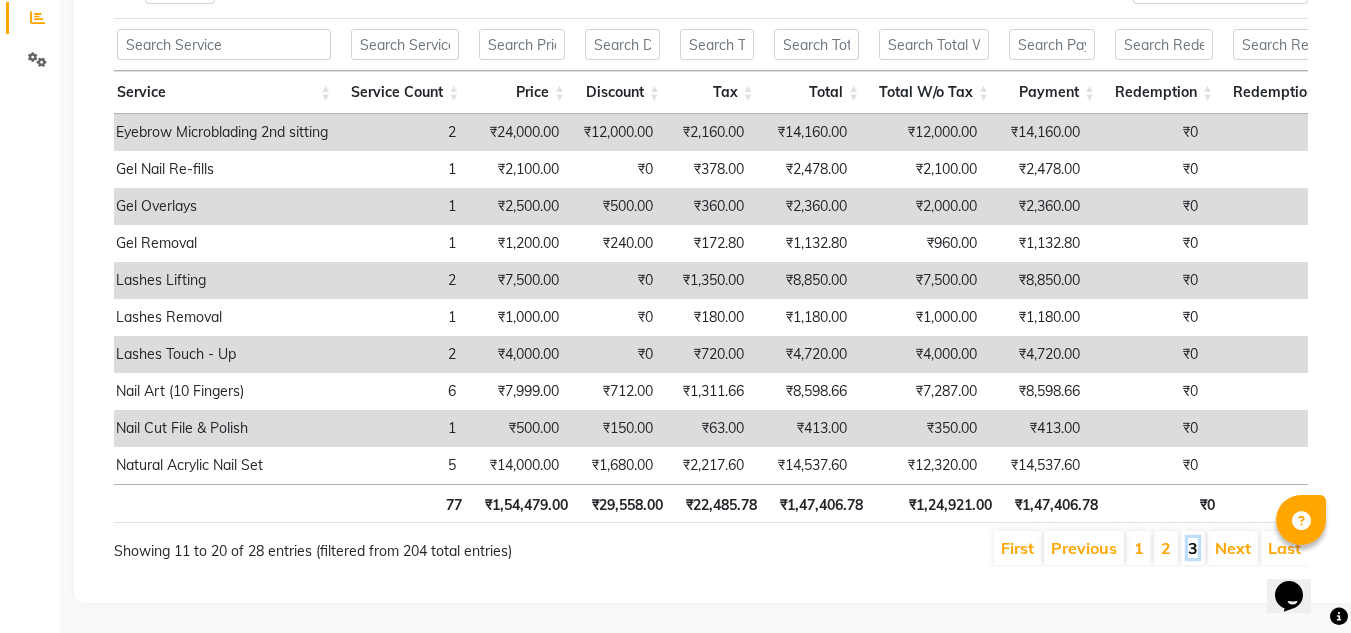 click on "3" at bounding box center (1193, 548) 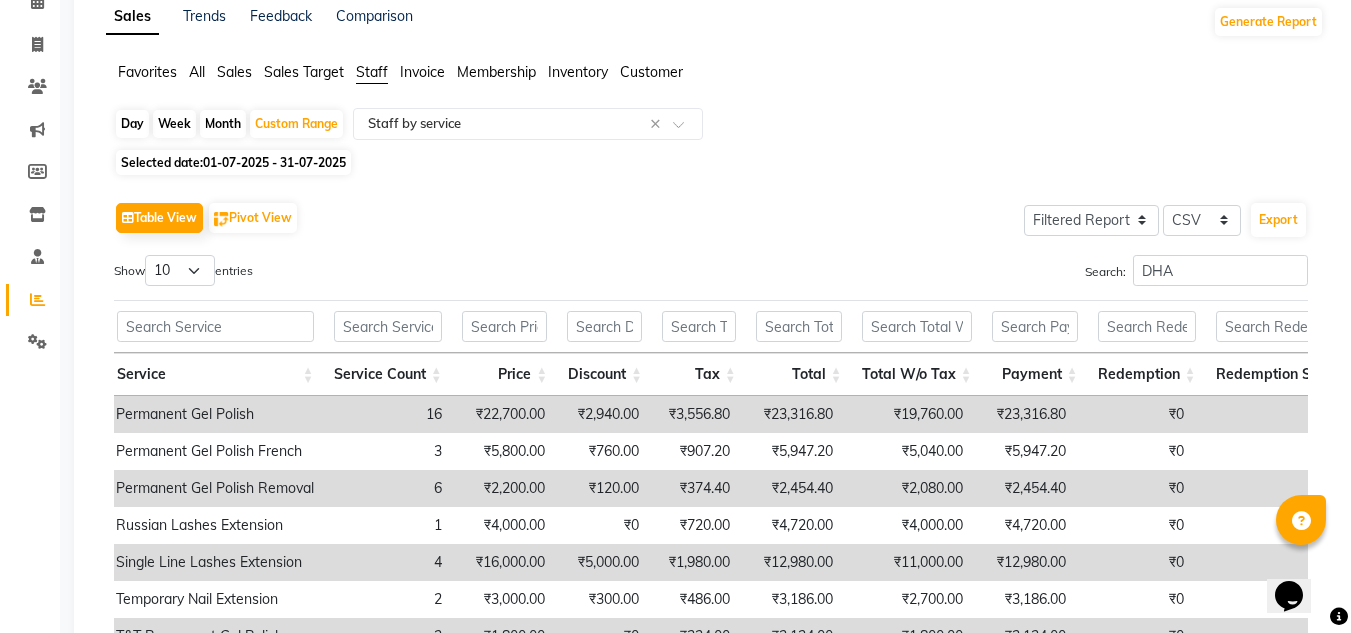 scroll, scrollTop: 41, scrollLeft: 0, axis: vertical 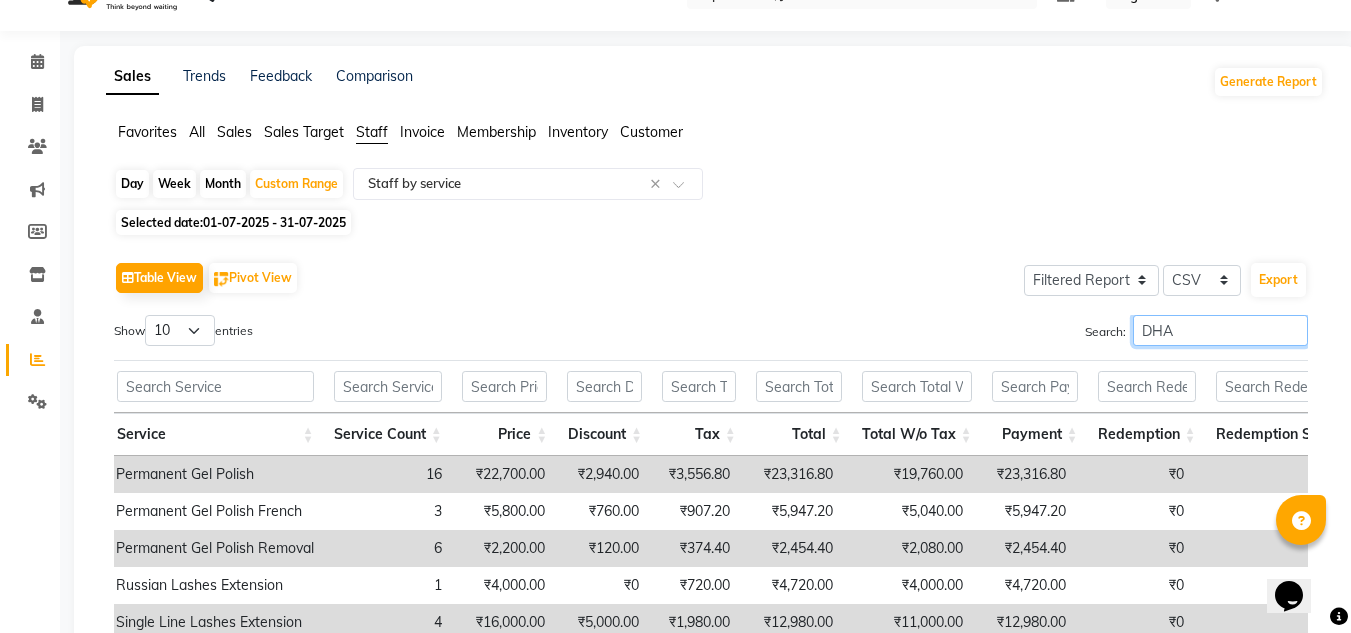 click on "DHA" at bounding box center [1220, 330] 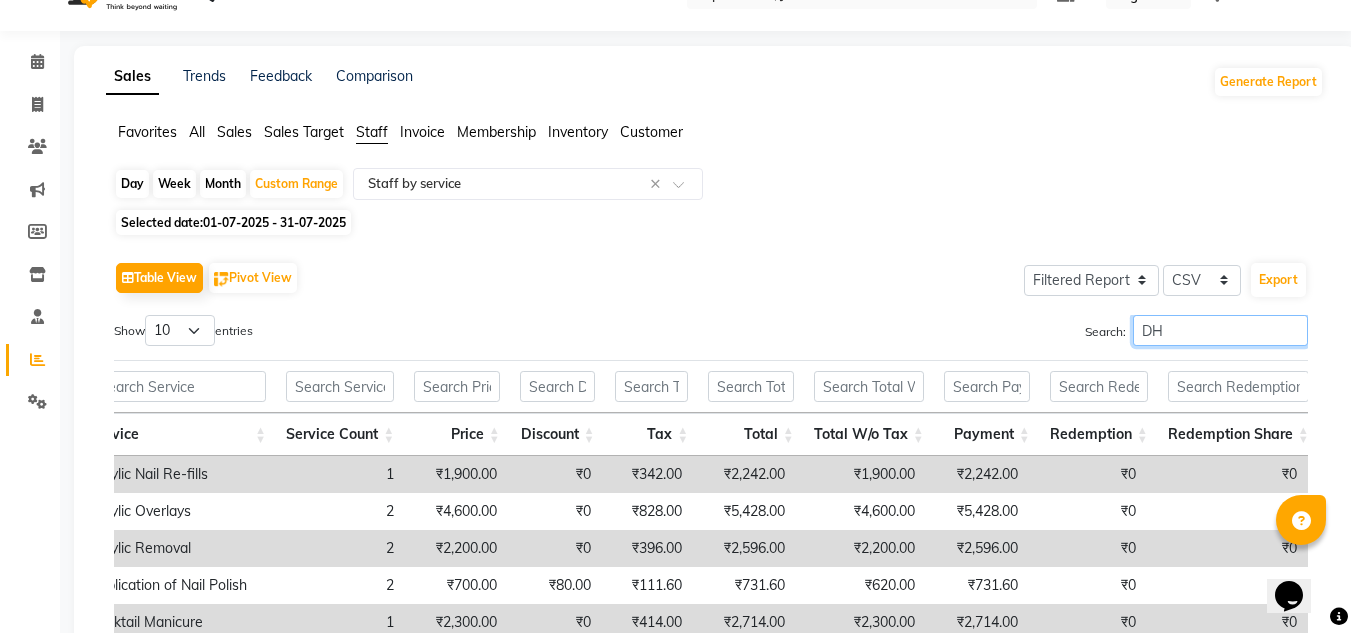 type on "D" 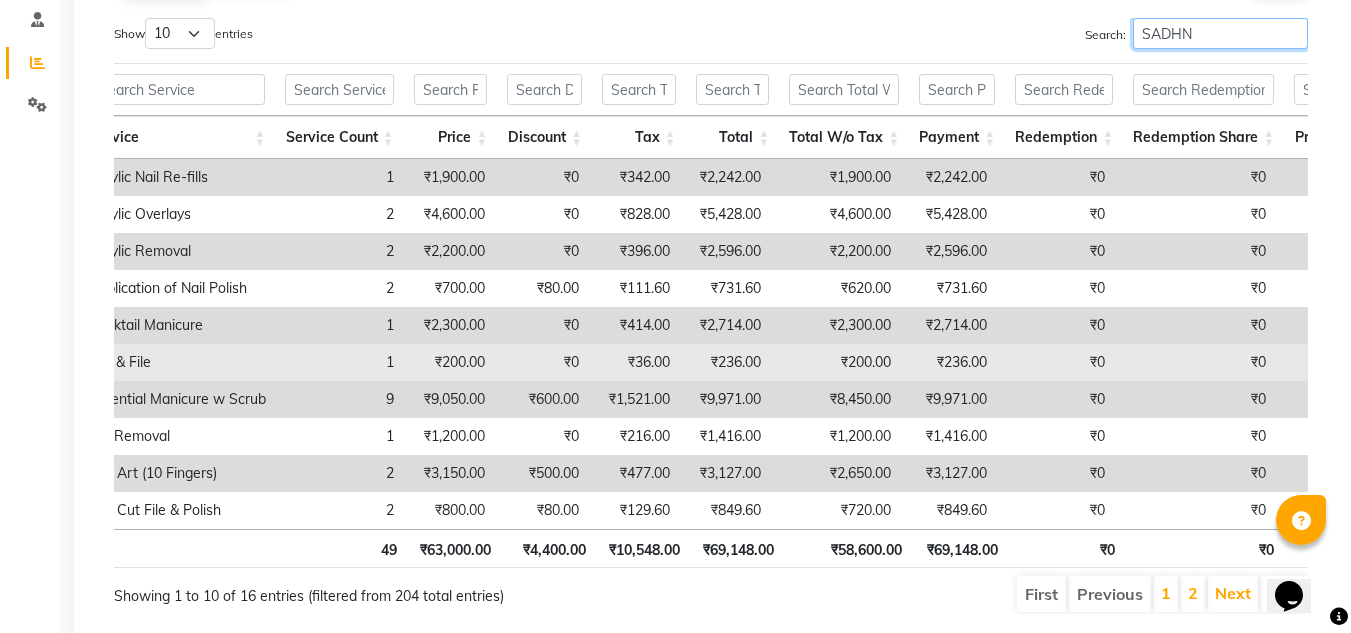 scroll, scrollTop: 341, scrollLeft: 0, axis: vertical 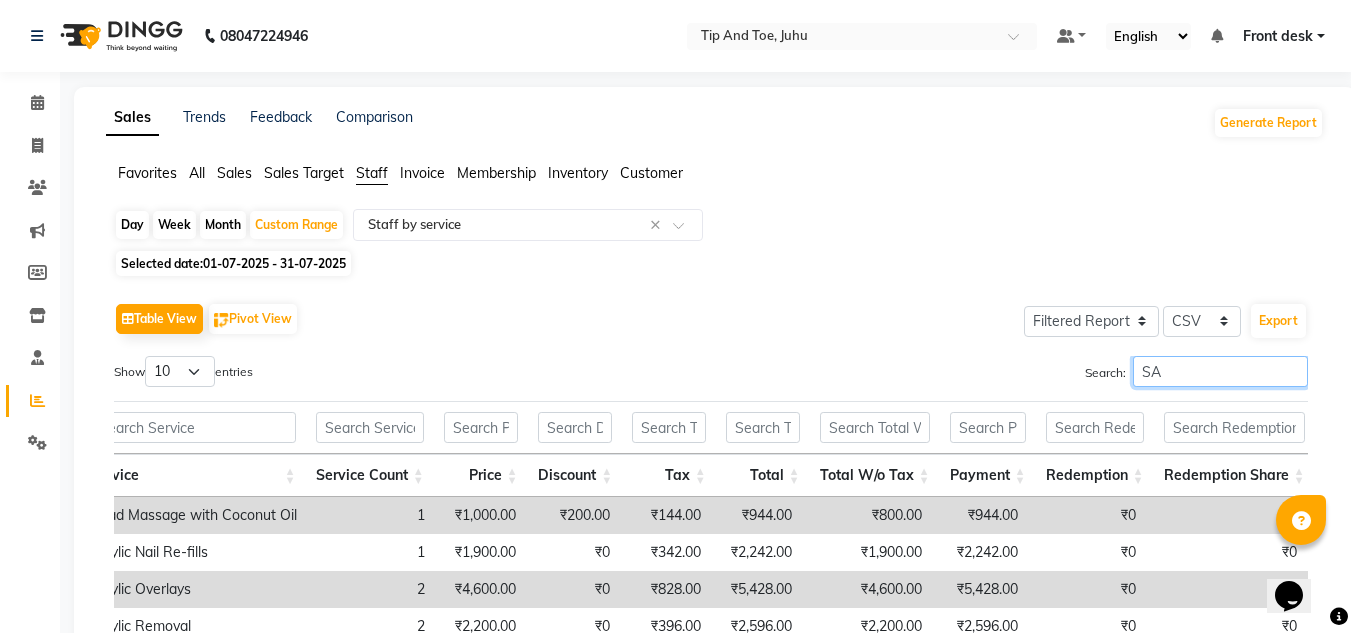 type on "S" 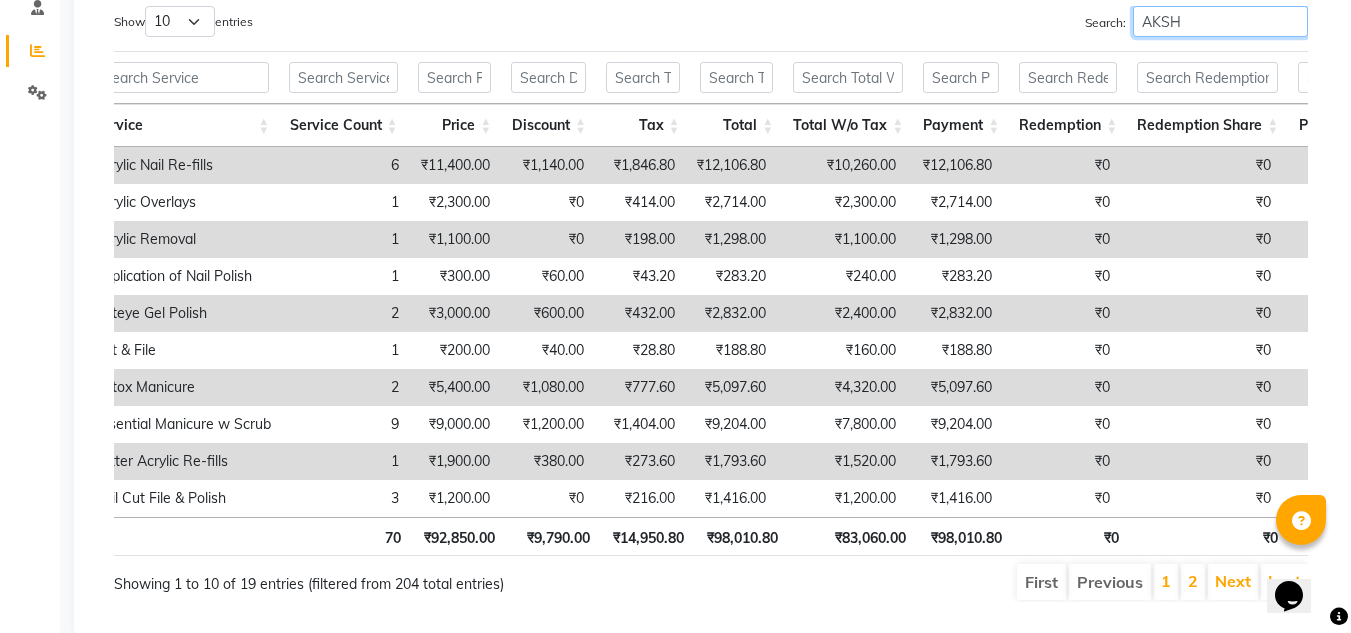 scroll, scrollTop: 400, scrollLeft: 0, axis: vertical 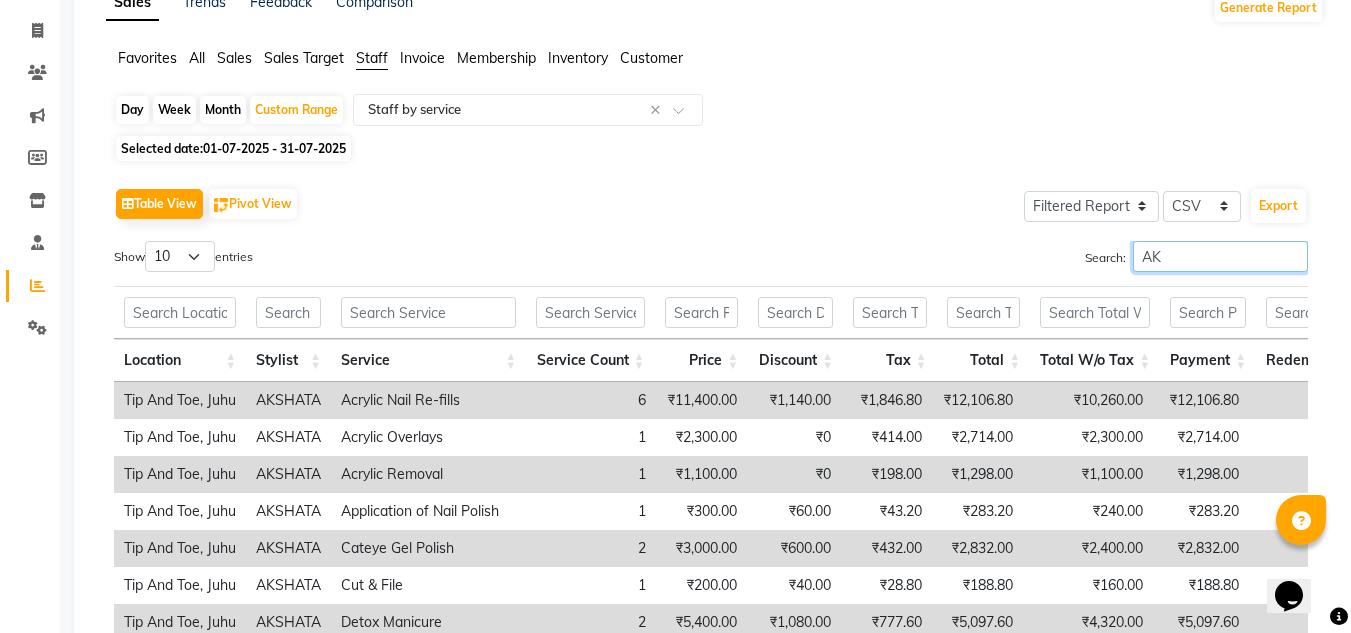 type on "A" 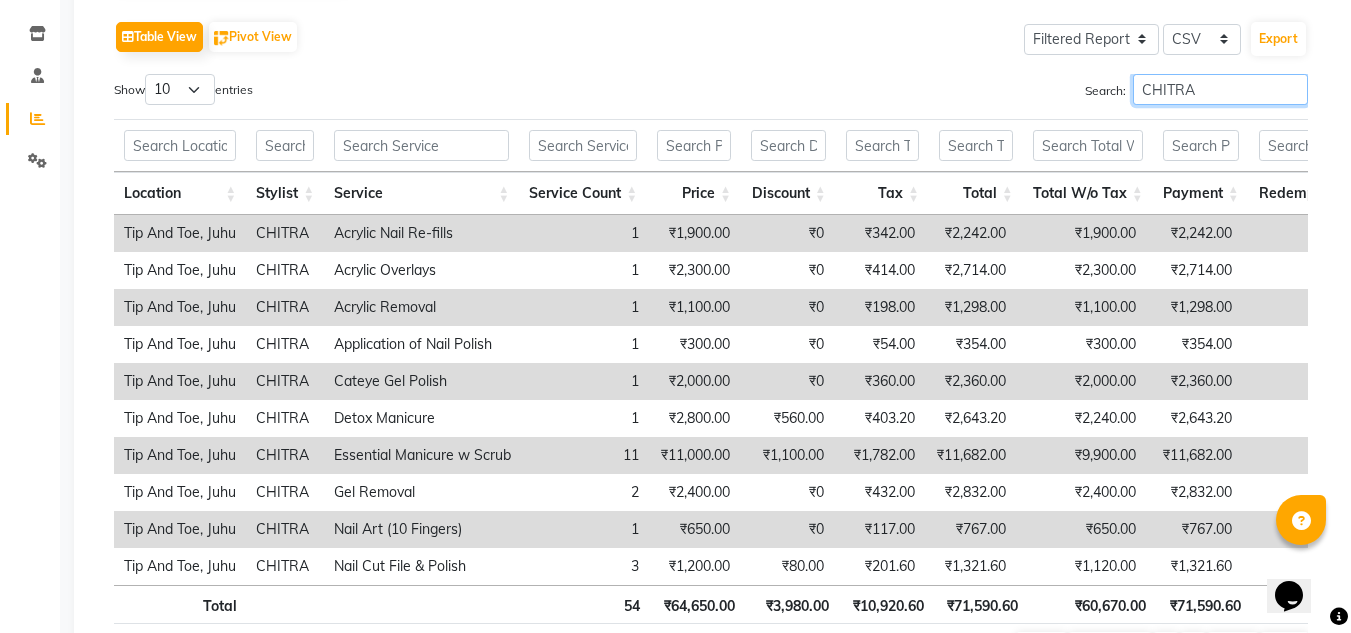 scroll, scrollTop: 415, scrollLeft: 0, axis: vertical 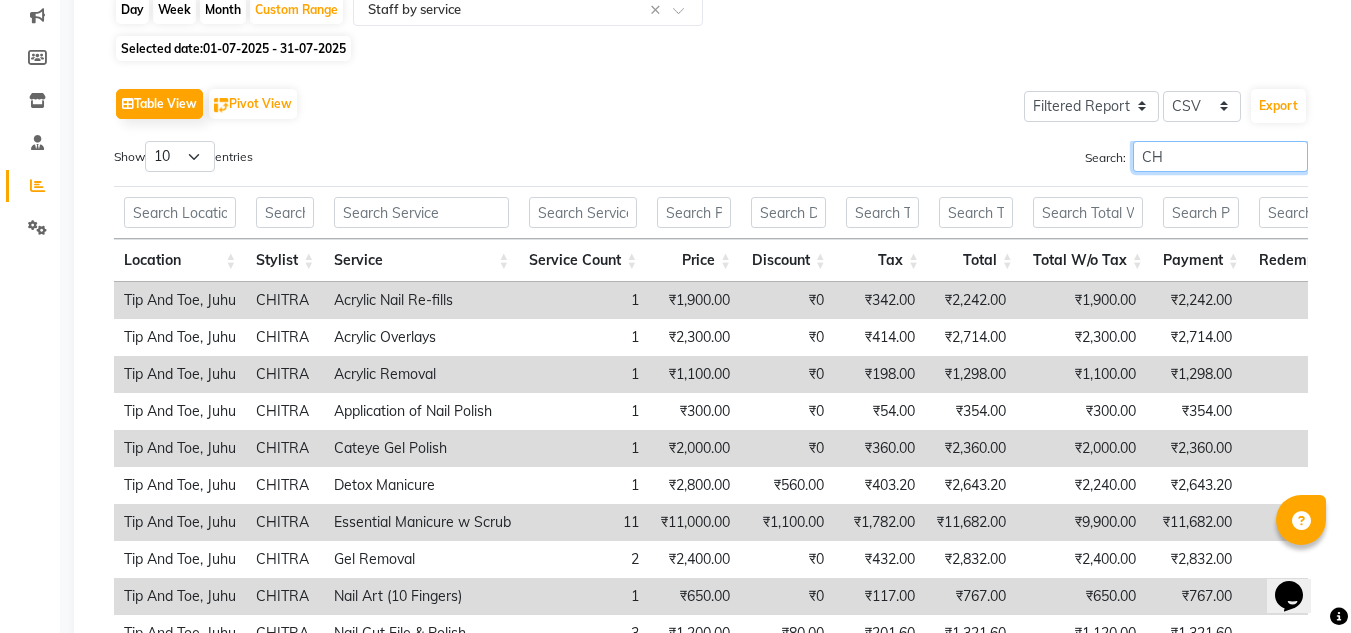type on "C" 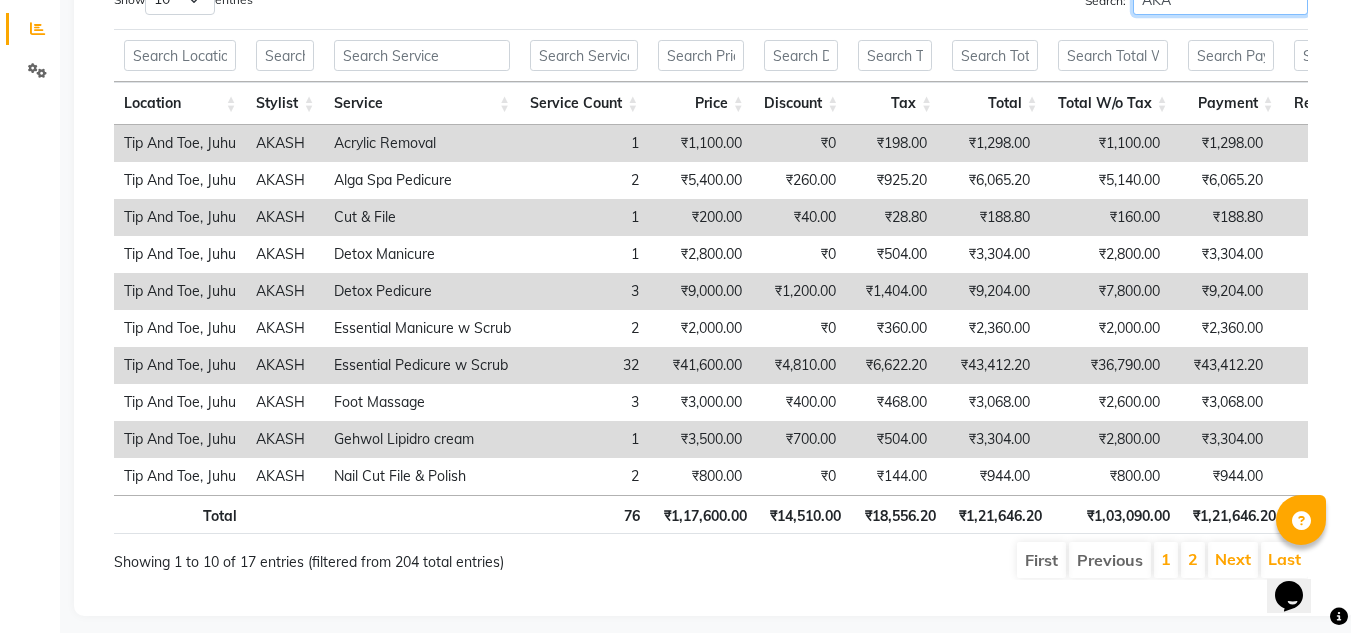 scroll, scrollTop: 415, scrollLeft: 0, axis: vertical 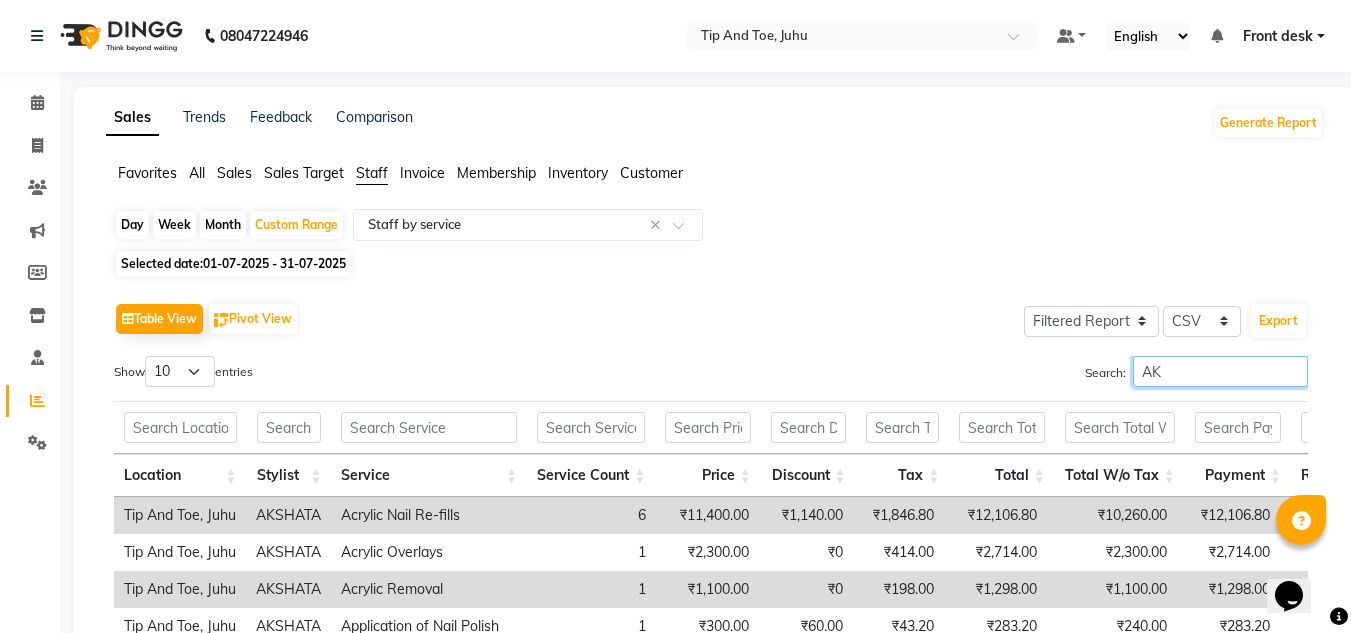 type on "A" 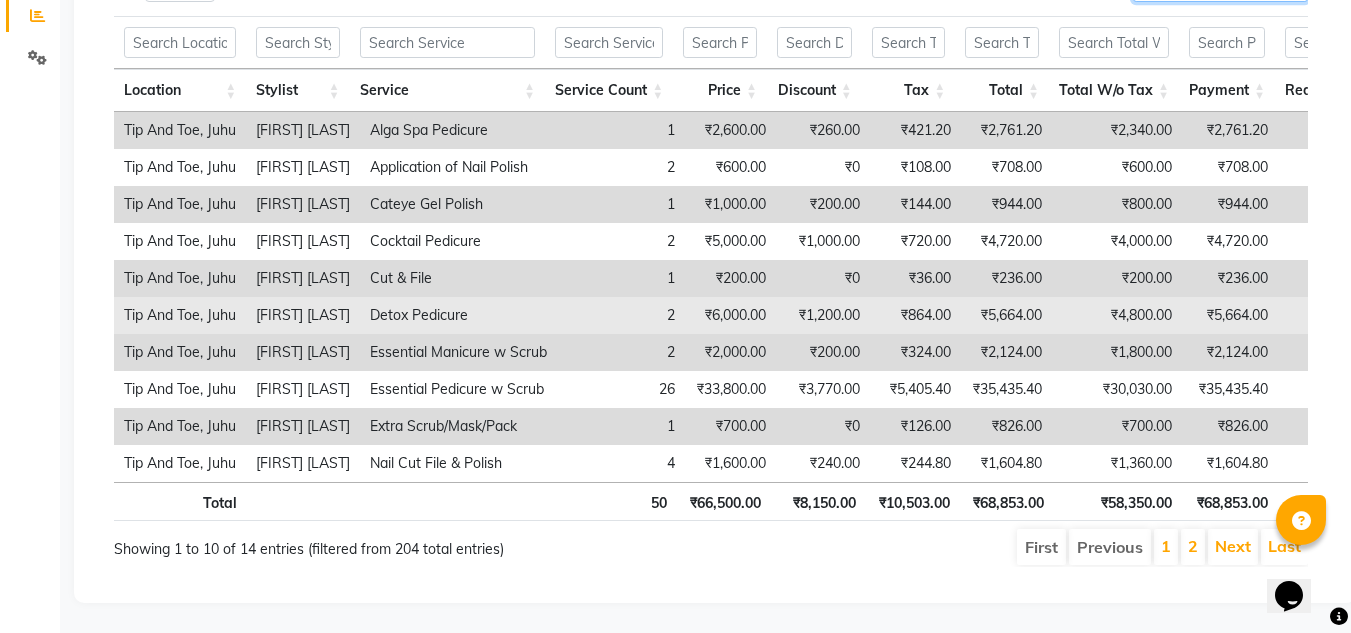 scroll, scrollTop: 415, scrollLeft: 0, axis: vertical 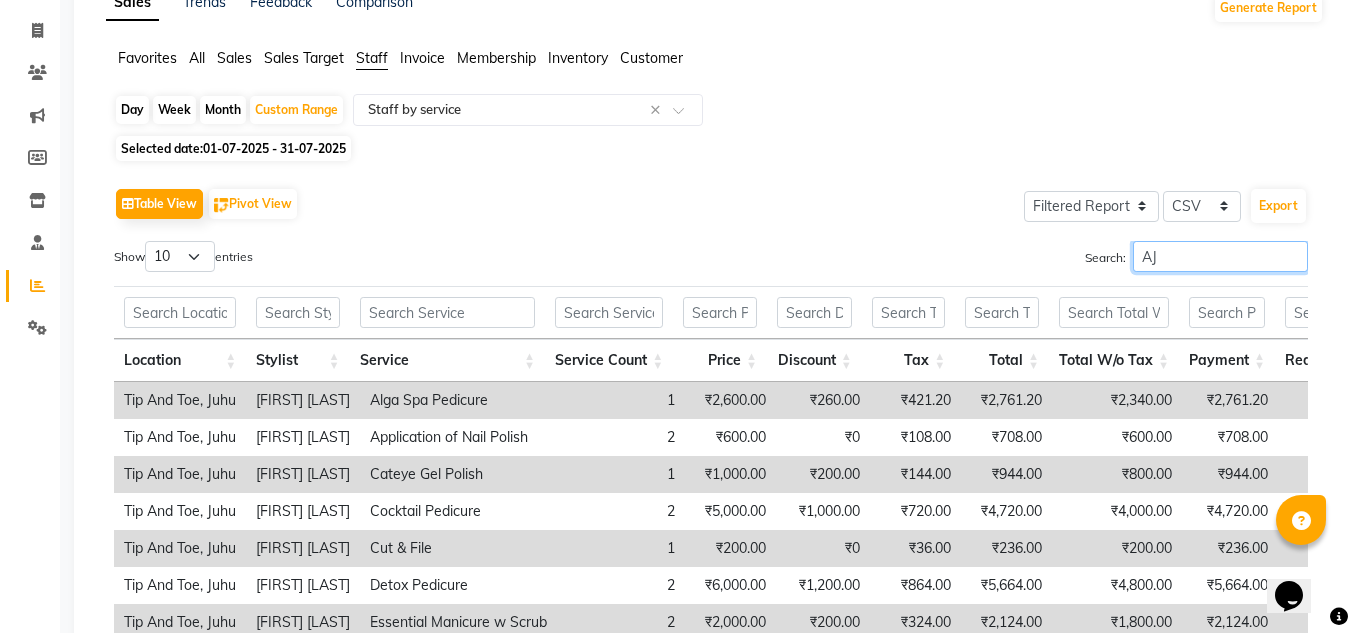 type on "A" 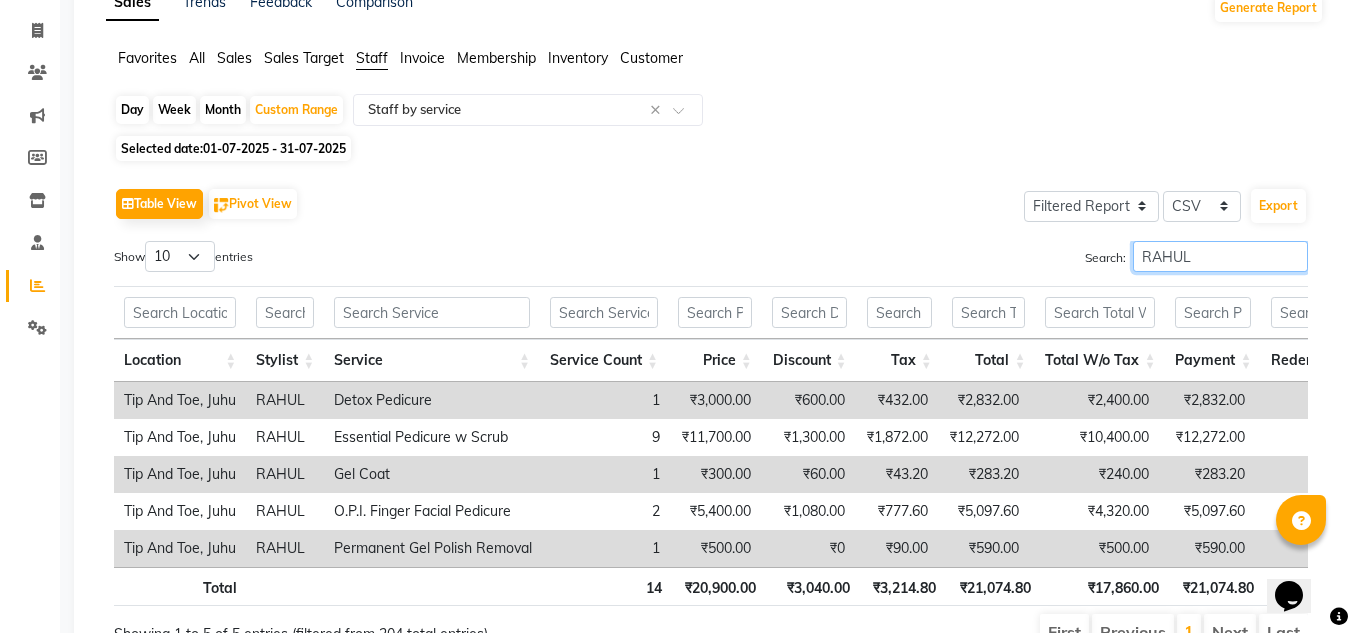 scroll, scrollTop: 230, scrollLeft: 0, axis: vertical 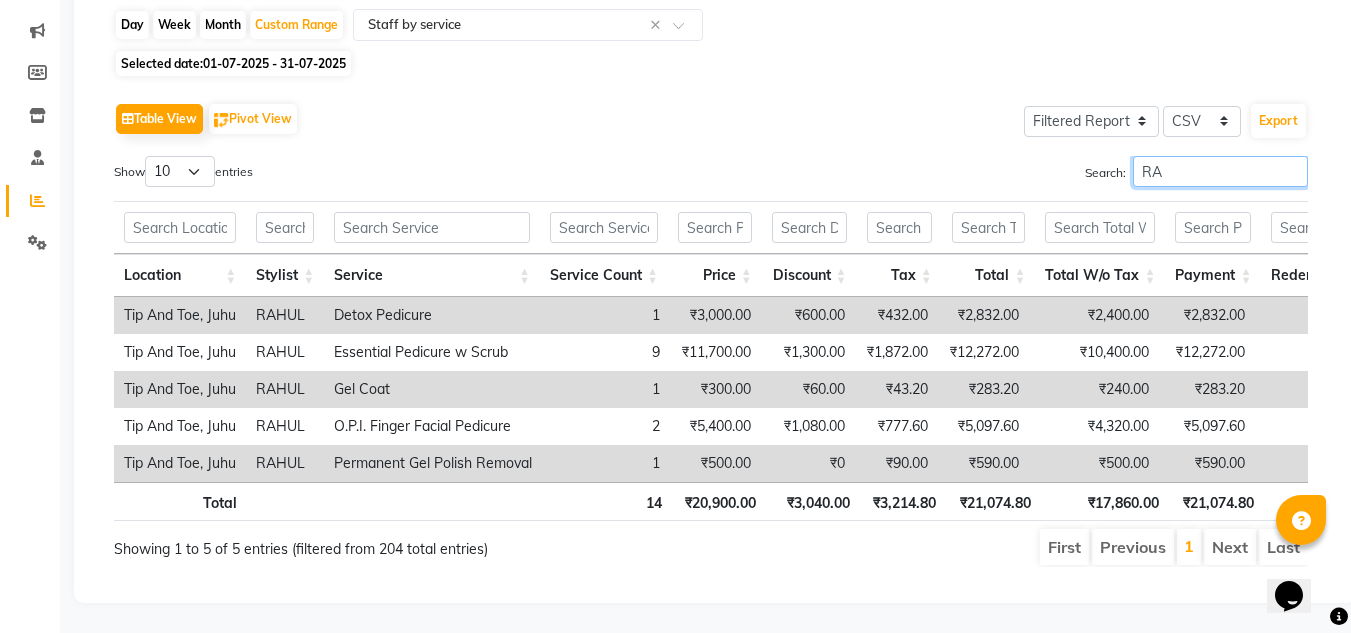 type on "R" 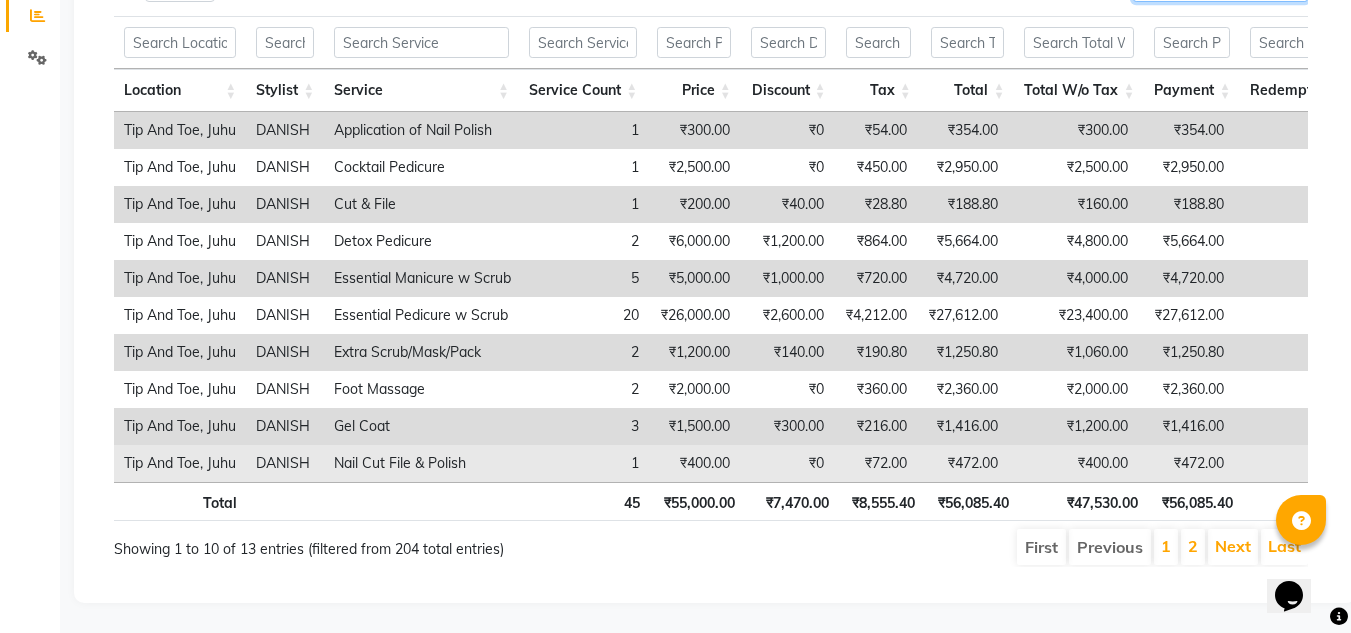 scroll, scrollTop: 415, scrollLeft: 0, axis: vertical 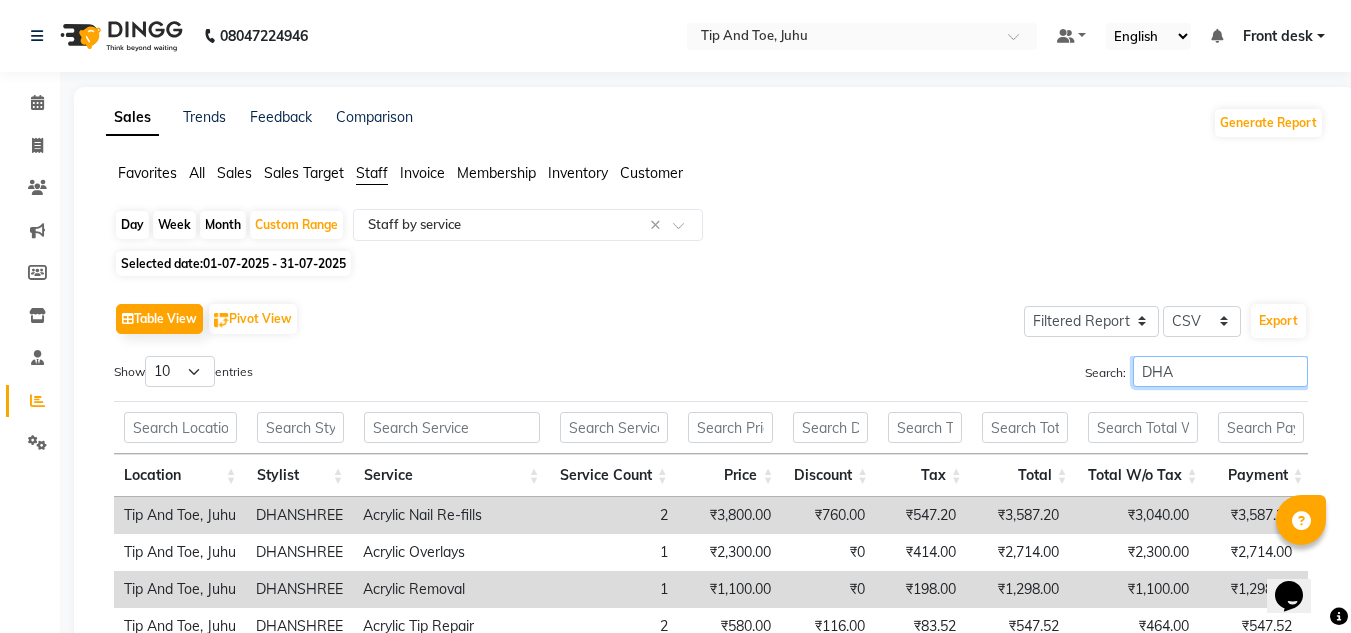 click on "DHA" at bounding box center (1220, 371) 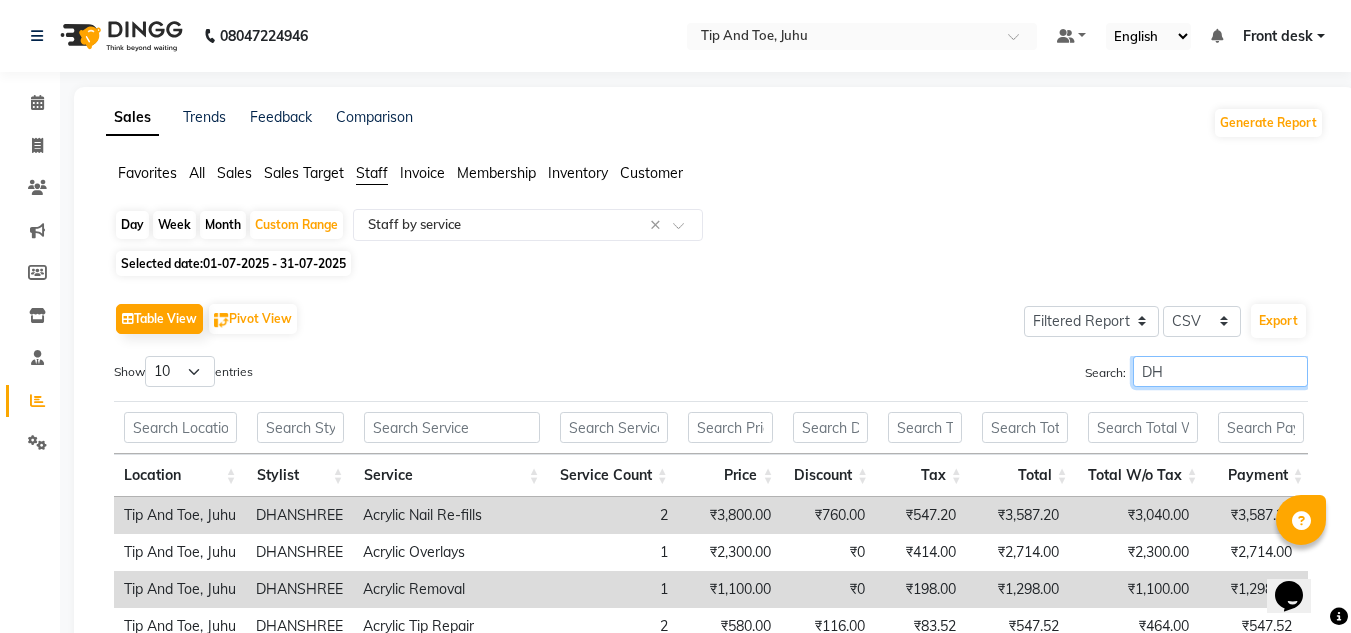 type on "D" 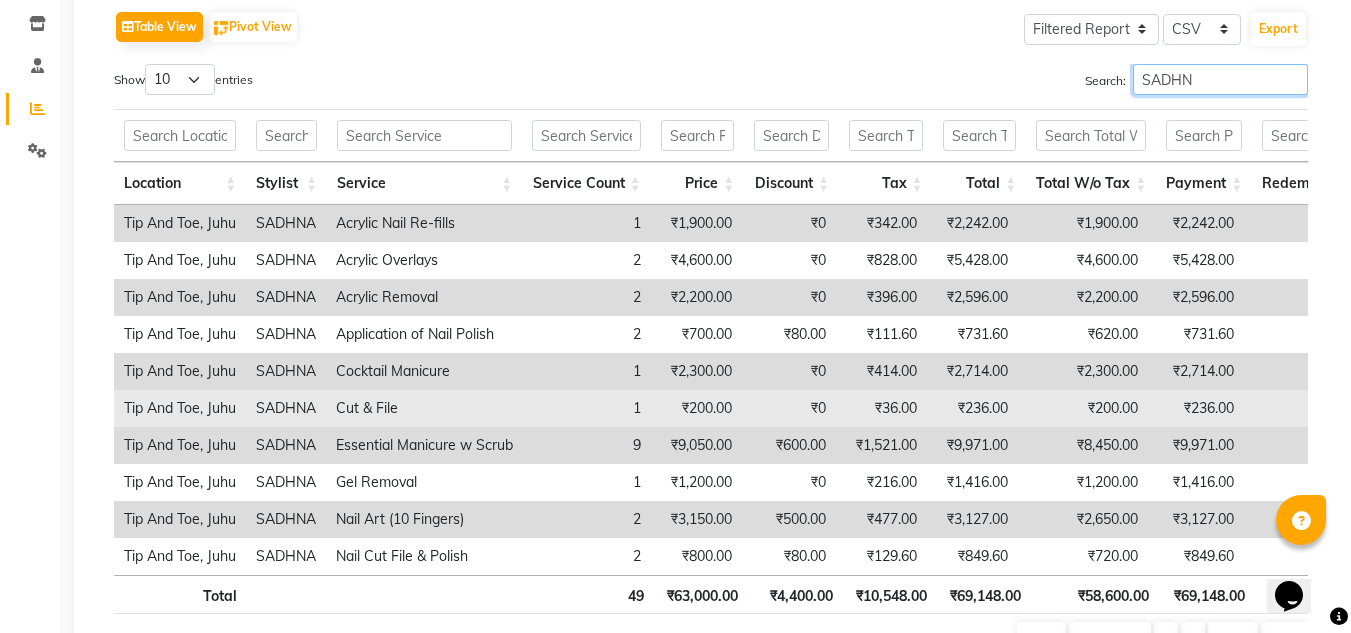 scroll, scrollTop: 415, scrollLeft: 0, axis: vertical 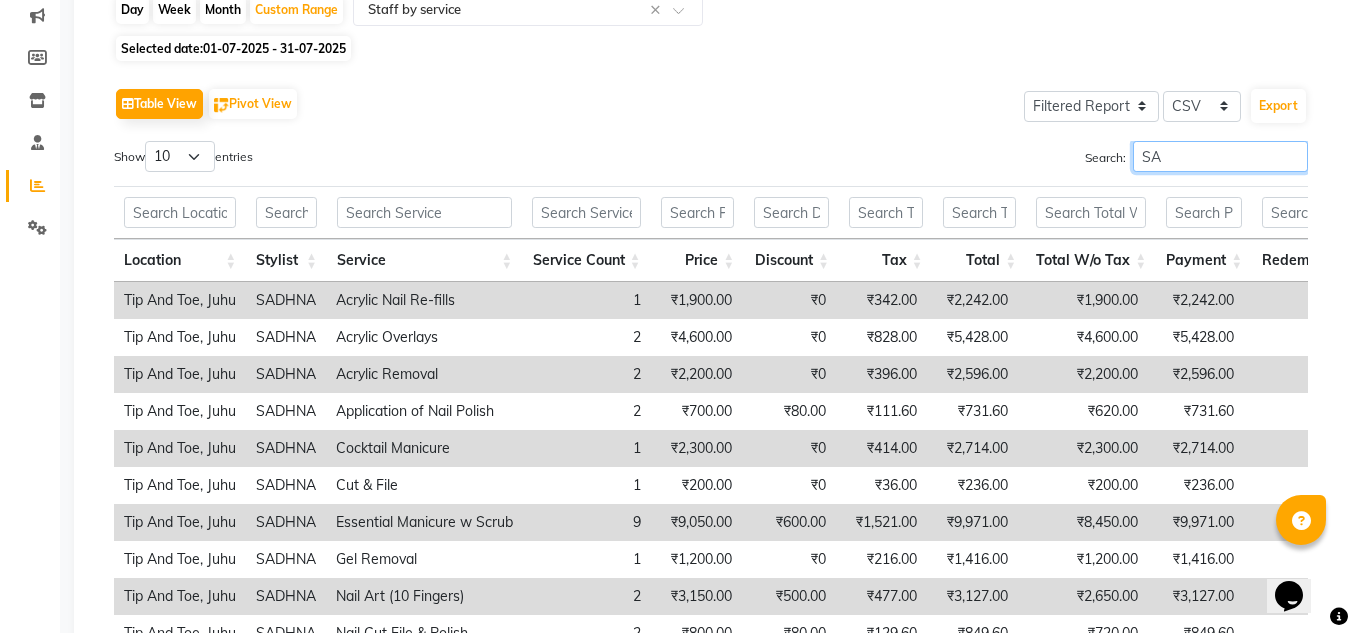 type on "S" 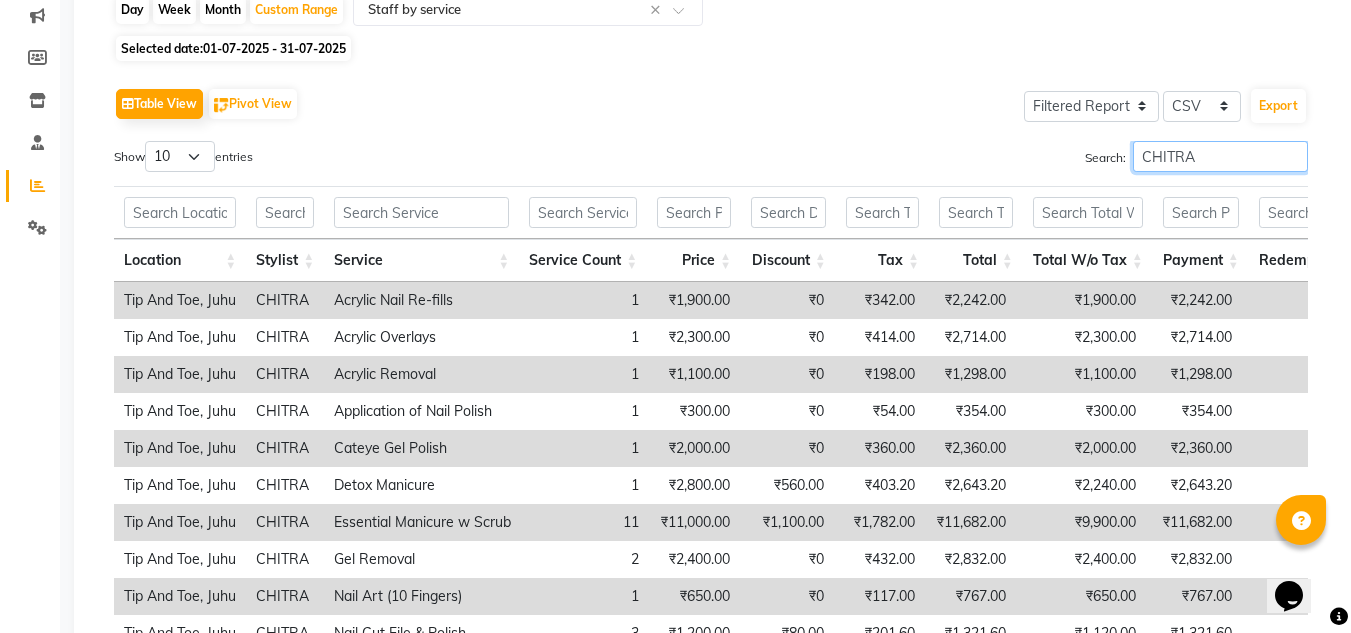 scroll, scrollTop: 15, scrollLeft: 0, axis: vertical 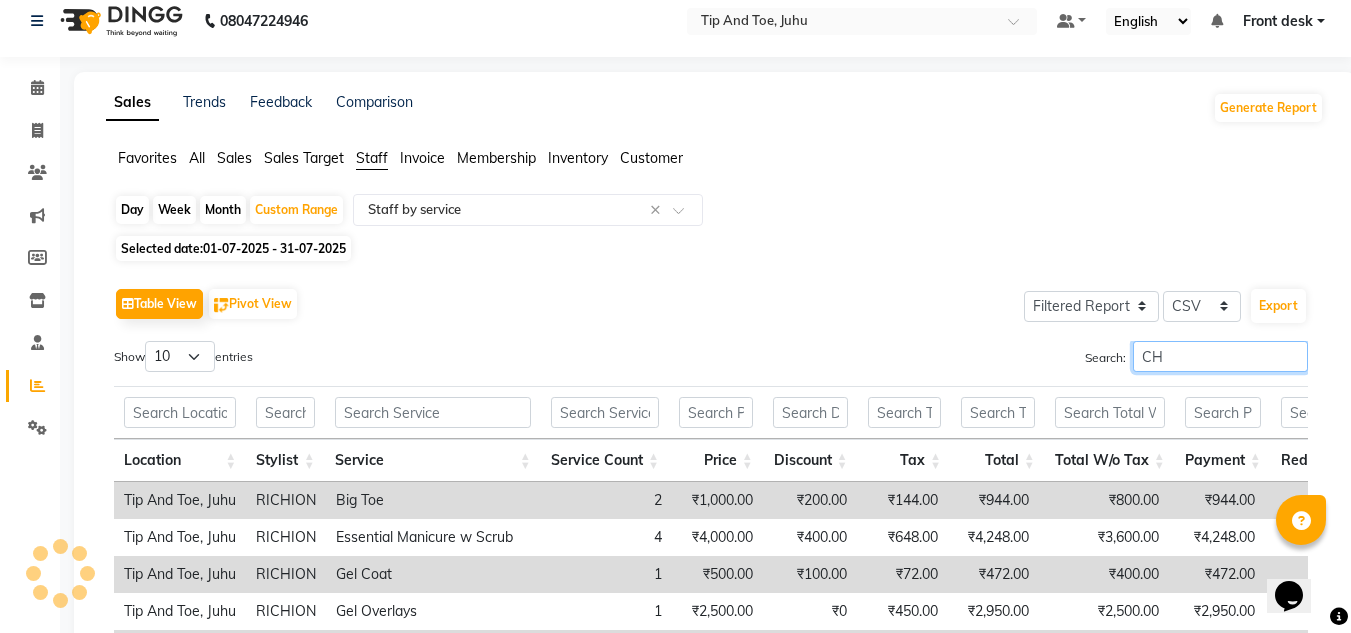 type on "C" 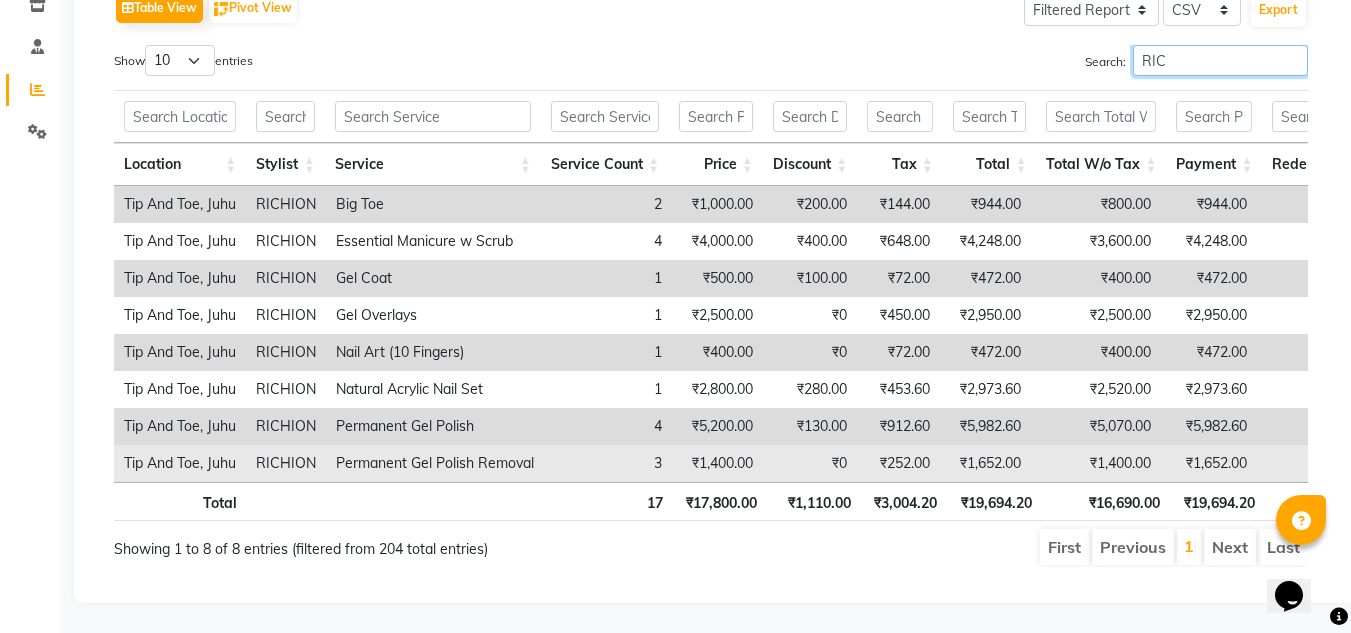 scroll, scrollTop: 341, scrollLeft: 0, axis: vertical 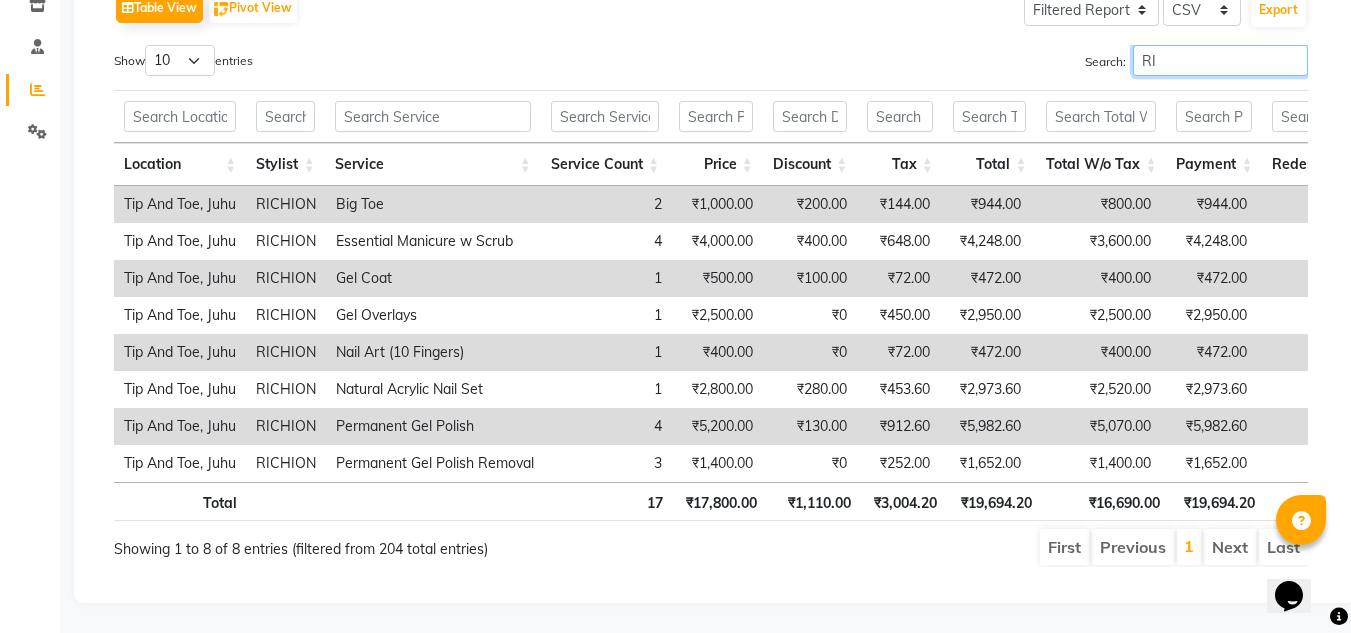 type on "R" 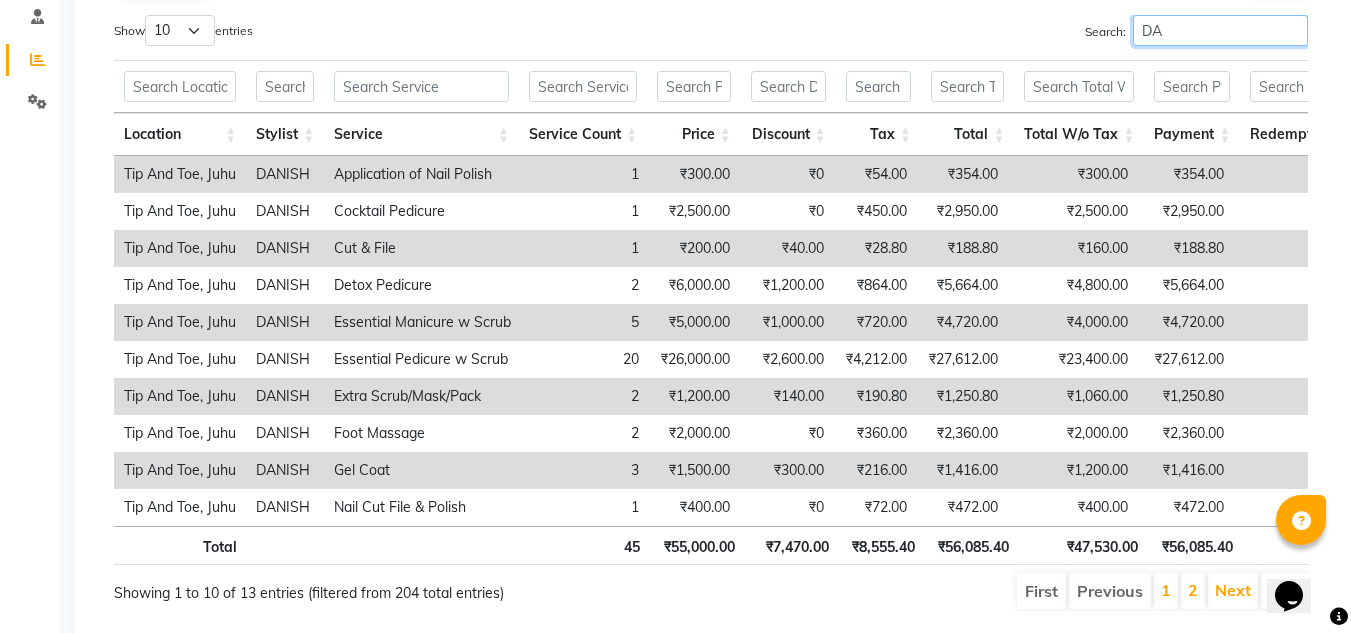 type on "D" 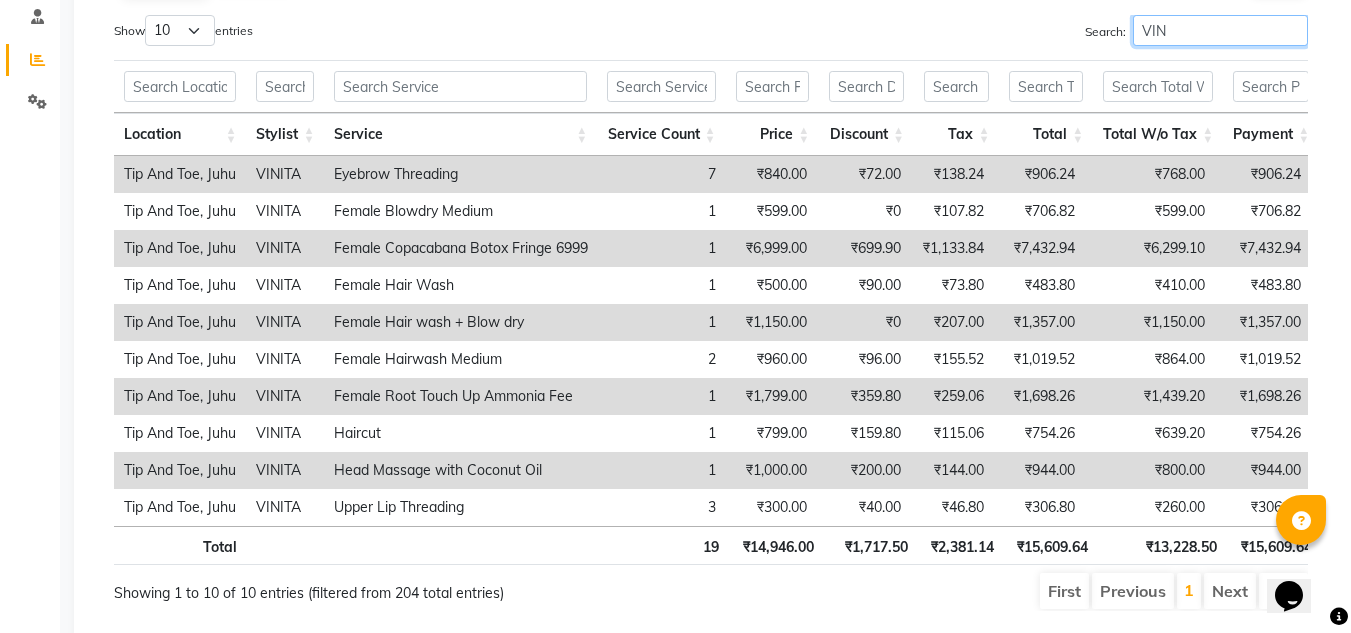 scroll, scrollTop: 415, scrollLeft: 0, axis: vertical 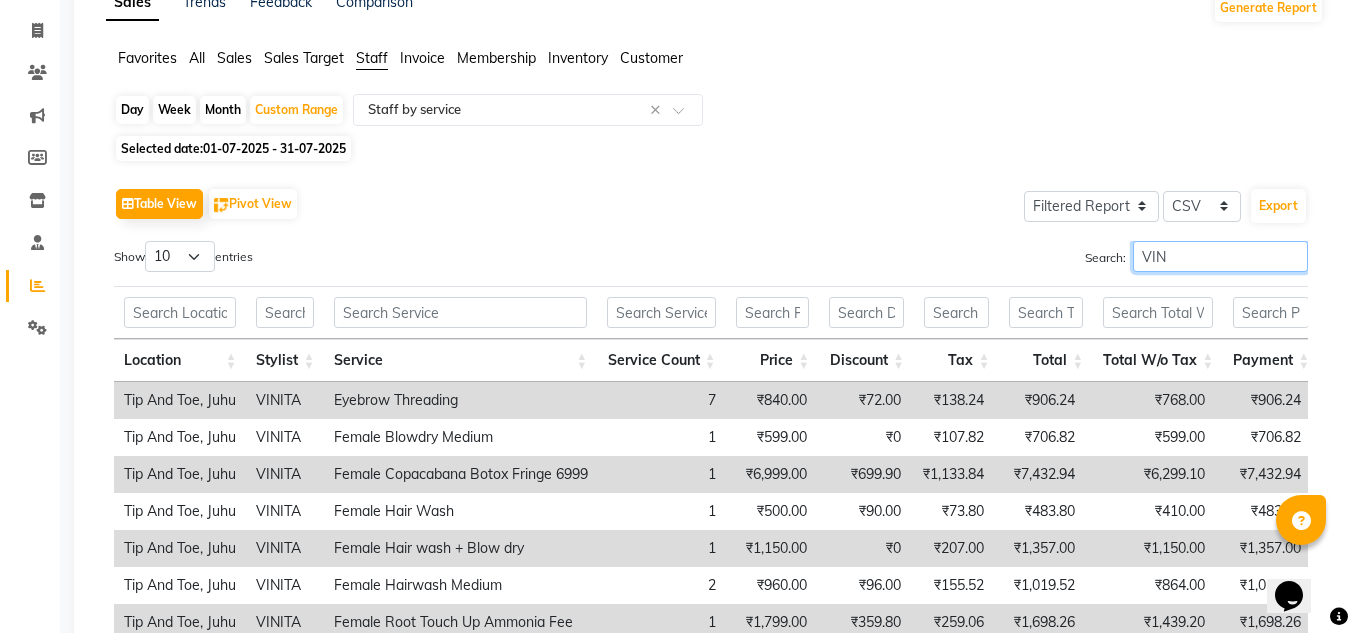 click on "VIN" at bounding box center [1220, 256] 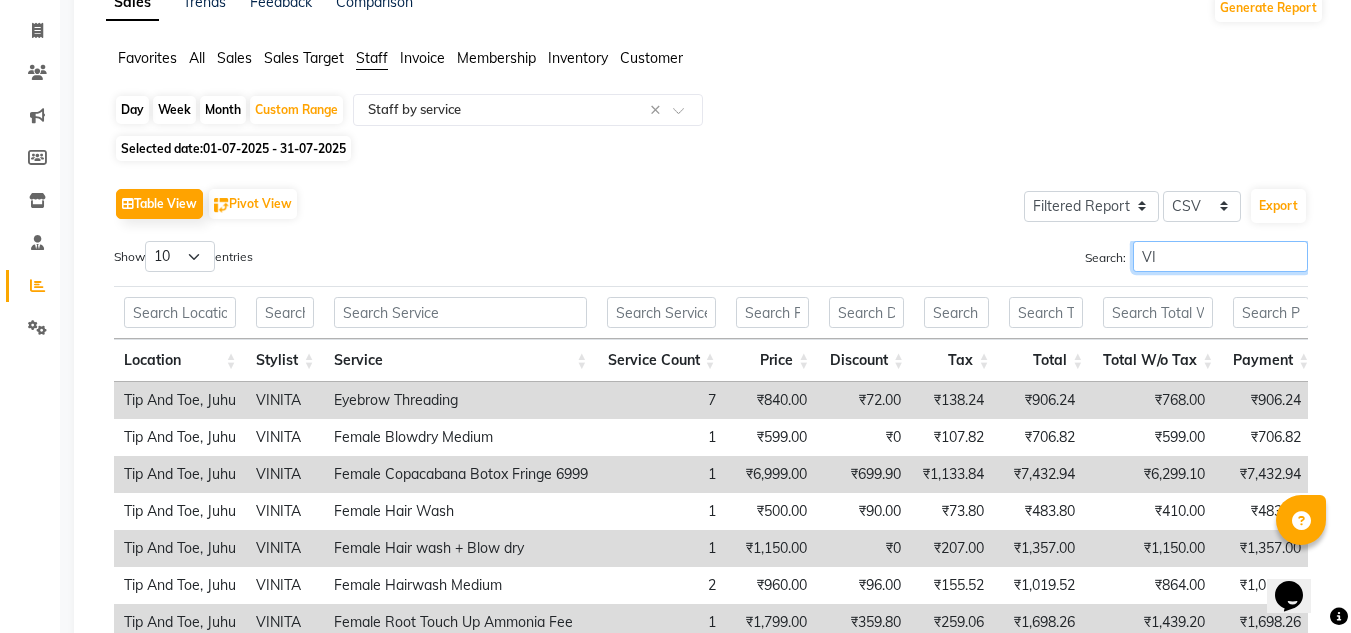 type on "V" 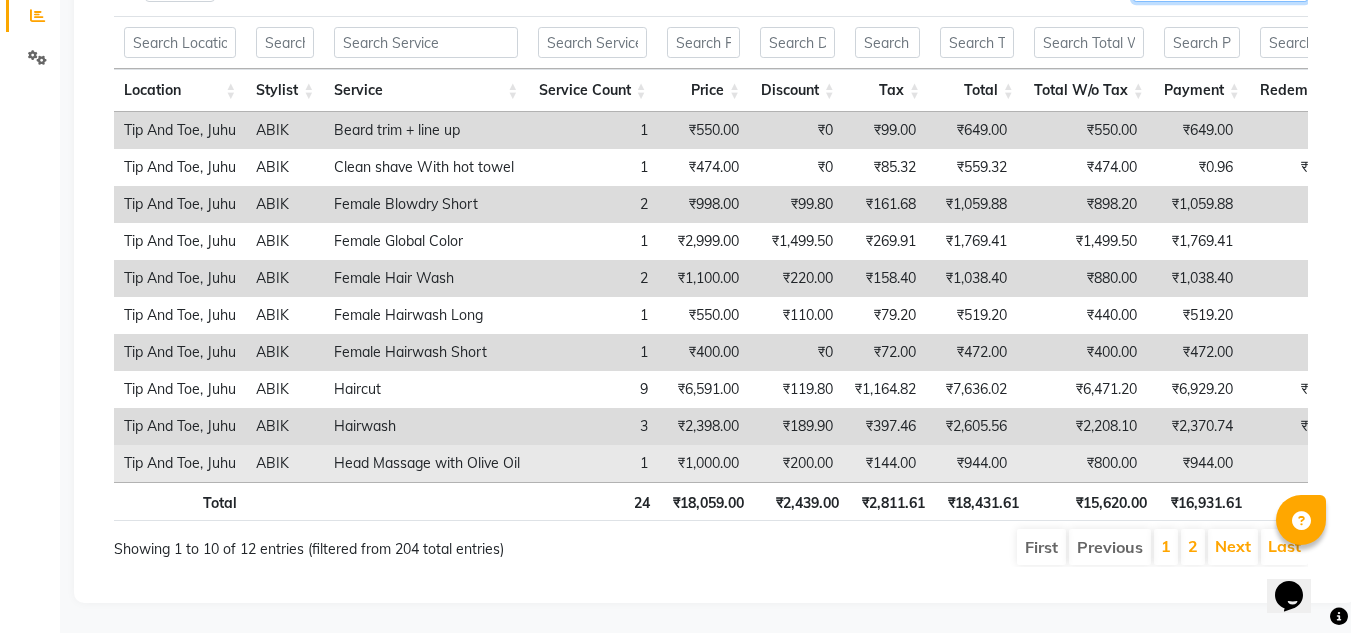 scroll, scrollTop: 415, scrollLeft: 0, axis: vertical 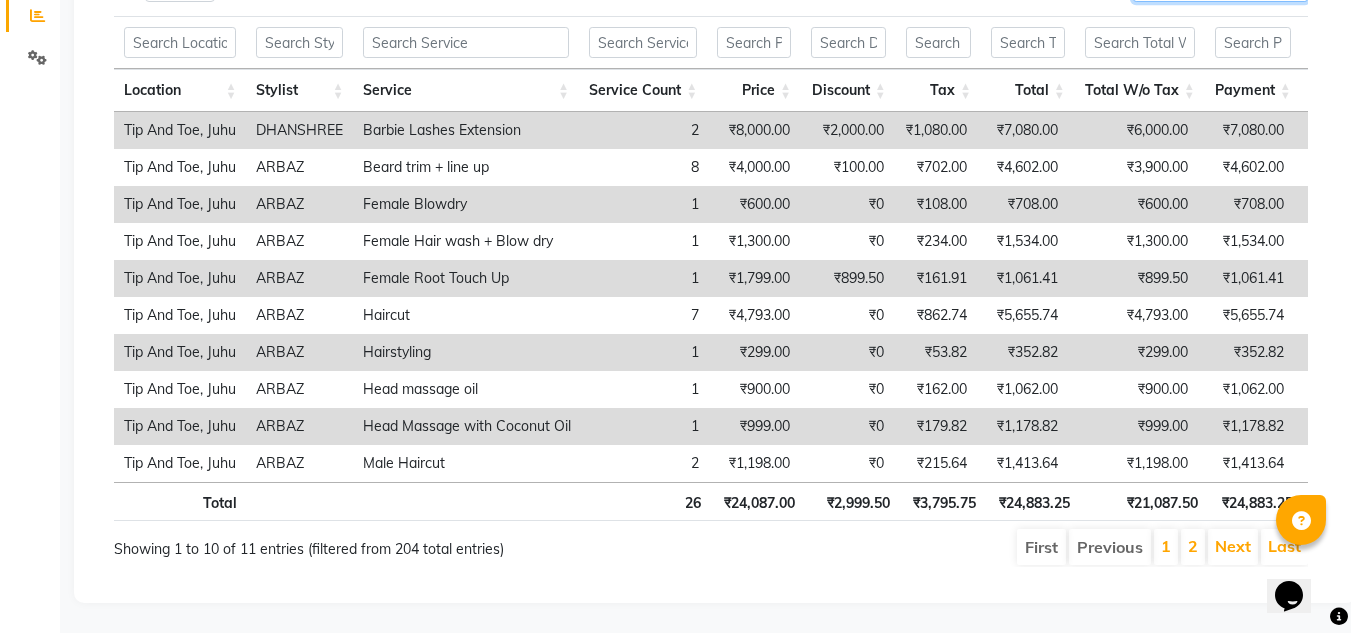 type on "ARB" 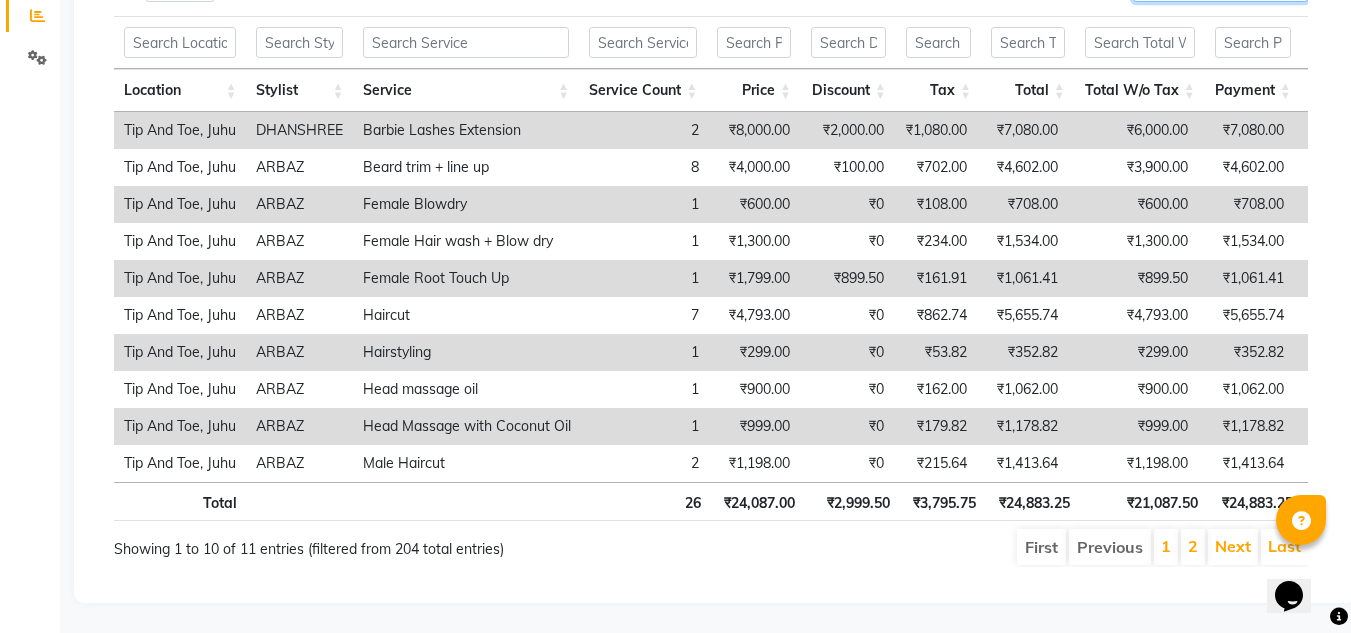 scroll, scrollTop: 0, scrollLeft: 0, axis: both 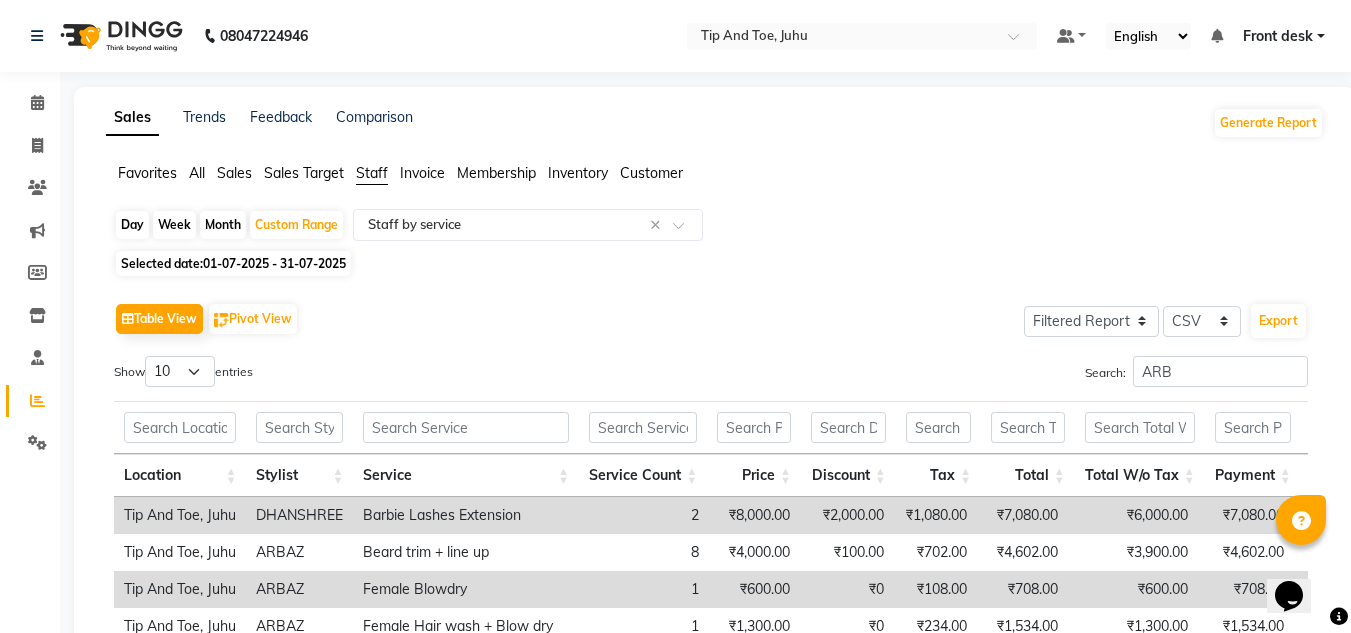 click on "Table View  Pivot View  Select Full Report Filtered Report Select CSV PDF  Export  Show  10 25 50 100  entries Search: ARB Location Stylist Service Service Count Price Discount Tax Total Total W/o Tax Payment Redemption Redemption Share Product Cost Location Stylist Service Service Count Price Discount Tax Total Total W/o Tax Payment Redemption Redemption Share Product Cost Total 26 ₹24,087.00 ₹2,999.50 ₹3,795.75 ₹24,883.25 ₹21,087.50 ₹24,883.25 ₹0 ₹0 ₹0 Tip And Toe, Juhu DHANSHREE Barbie Lashes Extension 2 ₹8,000.00 ₹2,000.00 ₹1,080.00 ₹7,080.00 ₹6,000.00 ₹7,080.00 ₹0 ₹0 ₹0 Tip And Toe, Juhu ARBAZ Beard trim + line up 8 ₹4,000.00 ₹100.00 ₹702.00 ₹4,602.00 ₹3,900.00 ₹4,602.00 ₹0 ₹0 ₹0 Tip And Toe, Juhu ARBAZ Female Blowdry 1 ₹600.00 ₹0 ₹108.00 ₹708.00 ₹600.00 ₹708.00 ₹0 ₹0 ₹0 Tip And Toe, Juhu ARBAZ Female Hair wash + Blow dry 1 ₹1,300.00 ₹0 ₹234.00 ₹1,534.00 ₹1,300.00 ₹1,534.00 ₹0 ₹0 ₹0 Tip And Toe, Juhu ARBAZ 1 7 1" 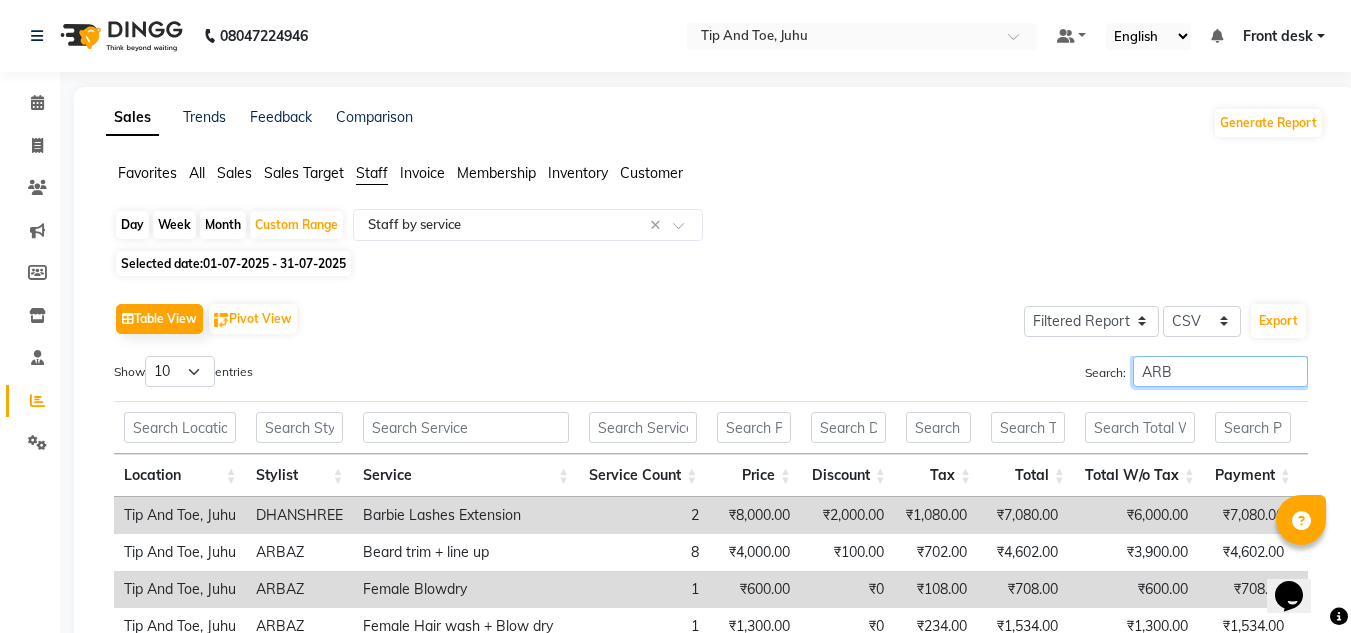 click on "ARB" at bounding box center (1220, 371) 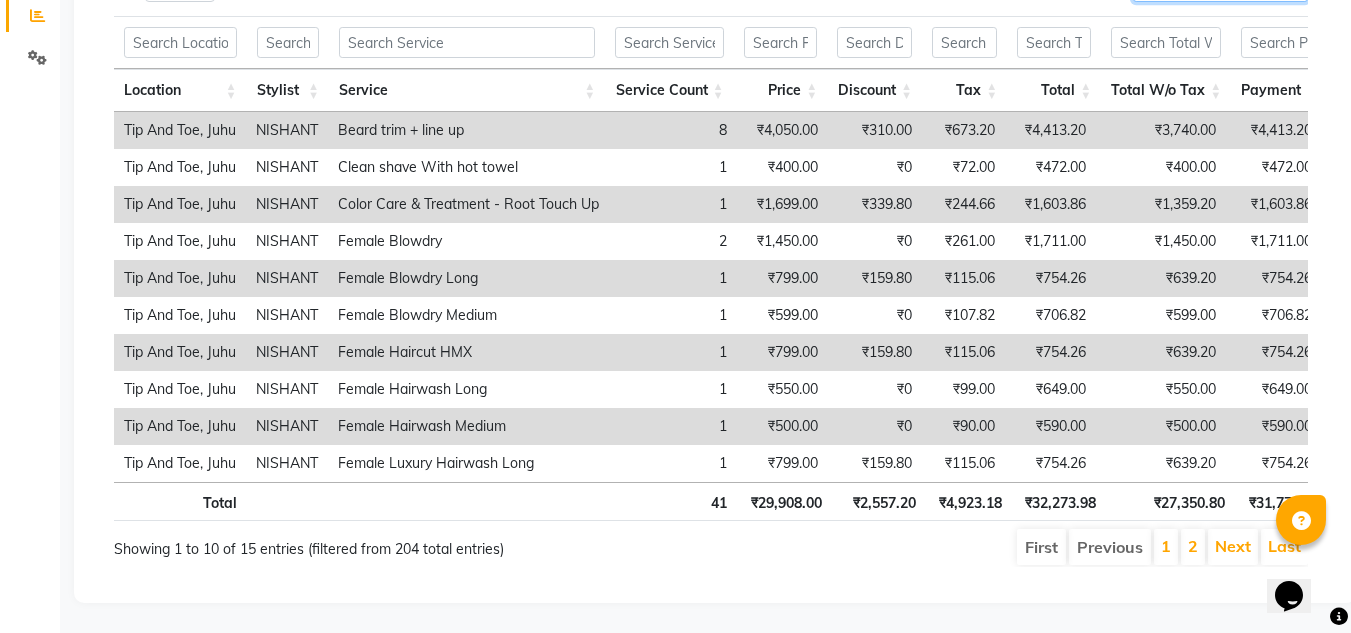 scroll, scrollTop: 415, scrollLeft: 0, axis: vertical 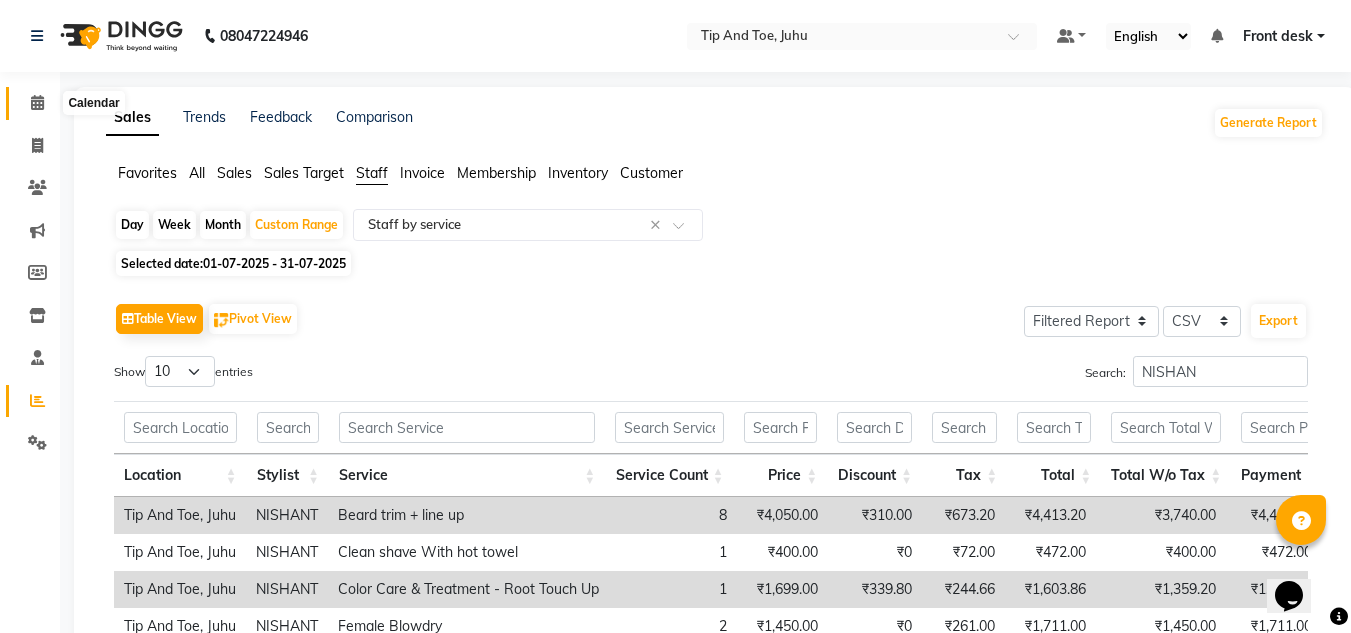 click 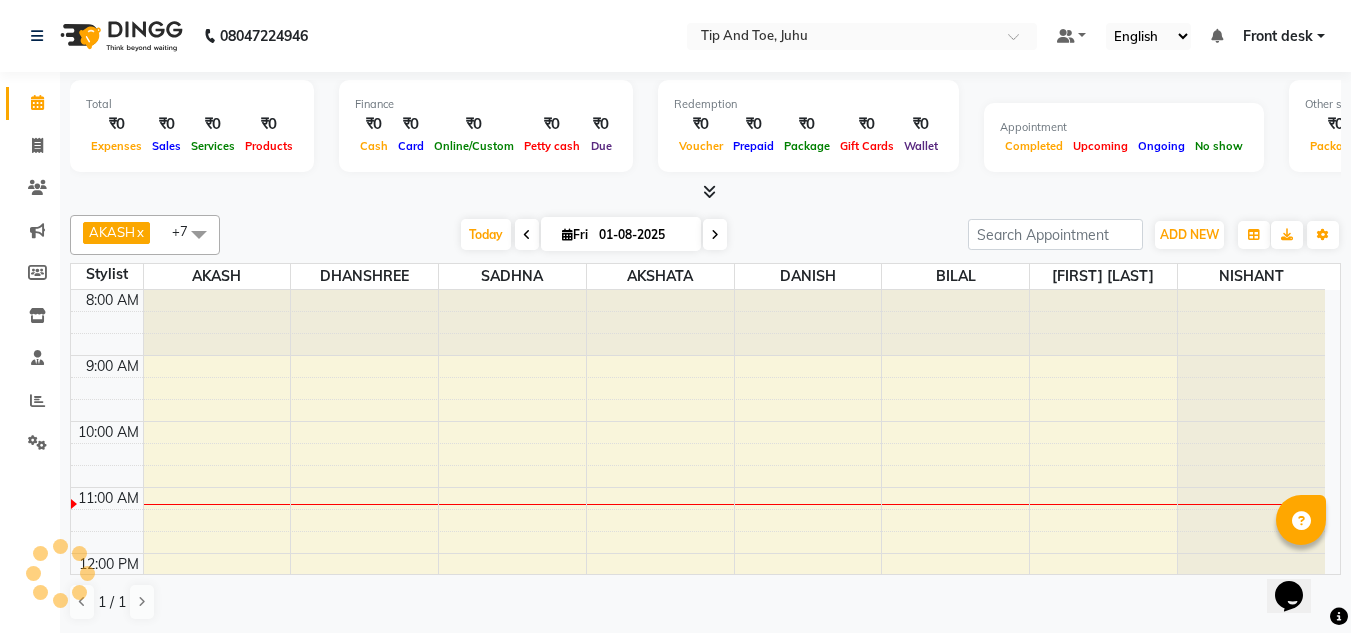 scroll, scrollTop: 199, scrollLeft: 0, axis: vertical 